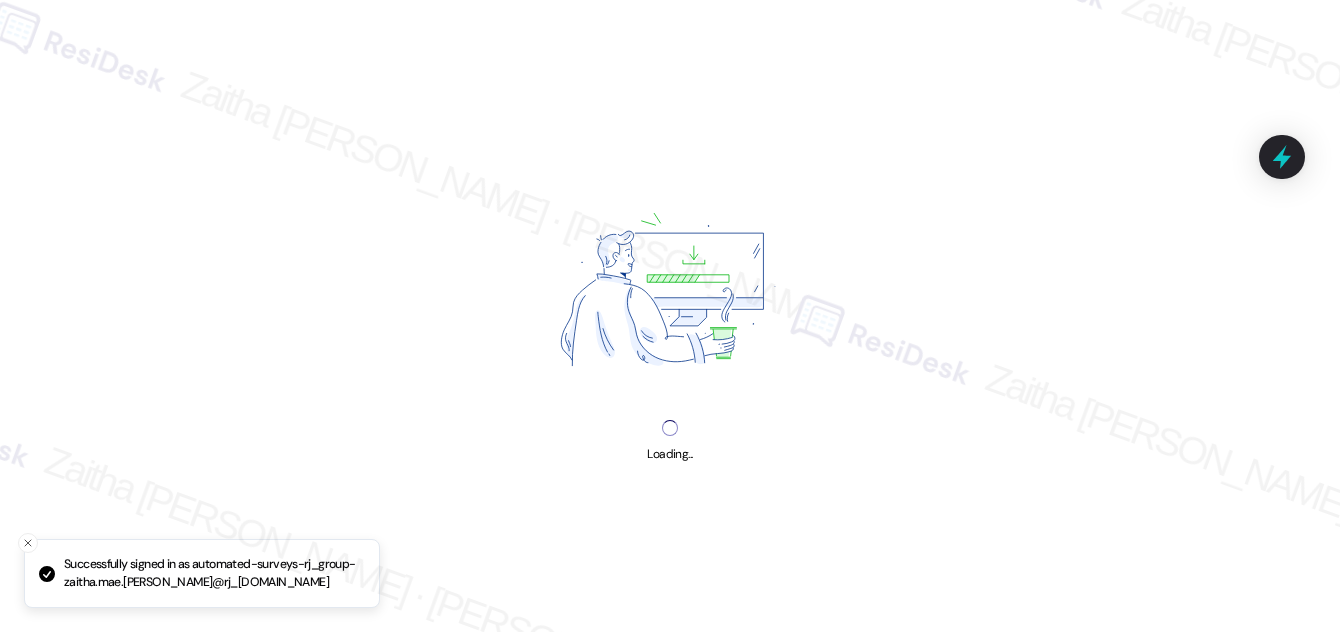 scroll, scrollTop: 0, scrollLeft: 0, axis: both 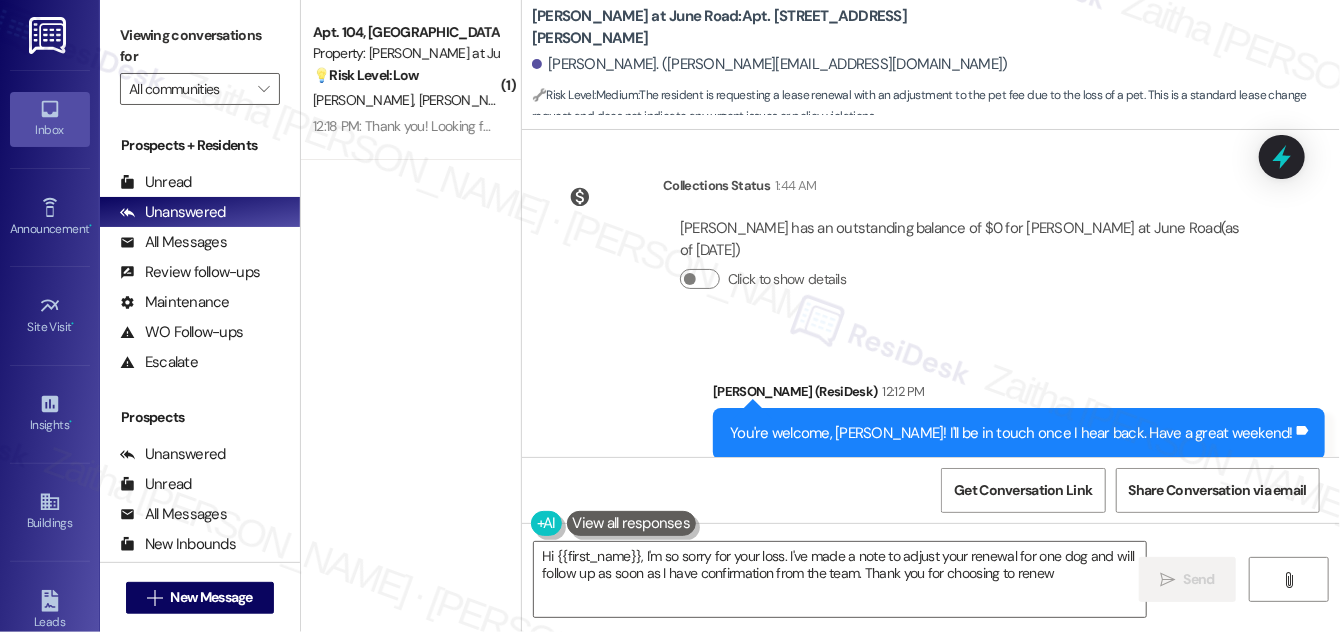 type on "Hi {{first_name}}, I'm so sorry for your loss. I've made a note to adjust your renewal for one dog and will follow up as soon as I have confirmation from the team. Thank you for choosing to renew!" 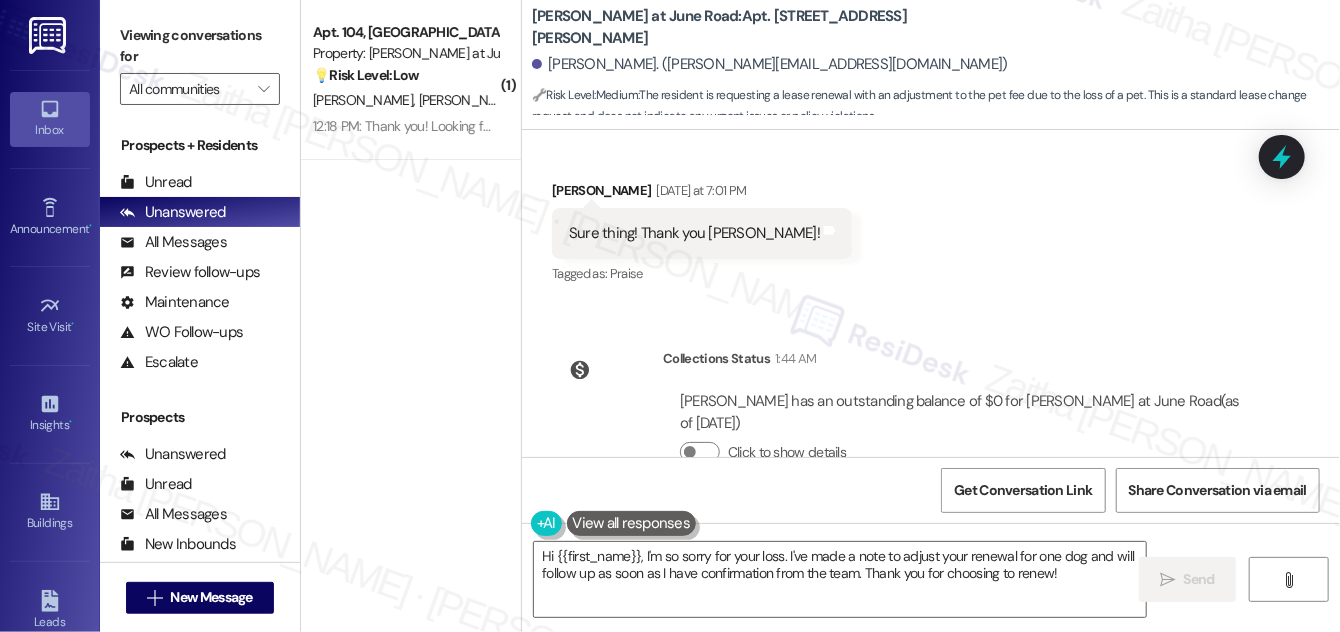 scroll, scrollTop: 11439, scrollLeft: 0, axis: vertical 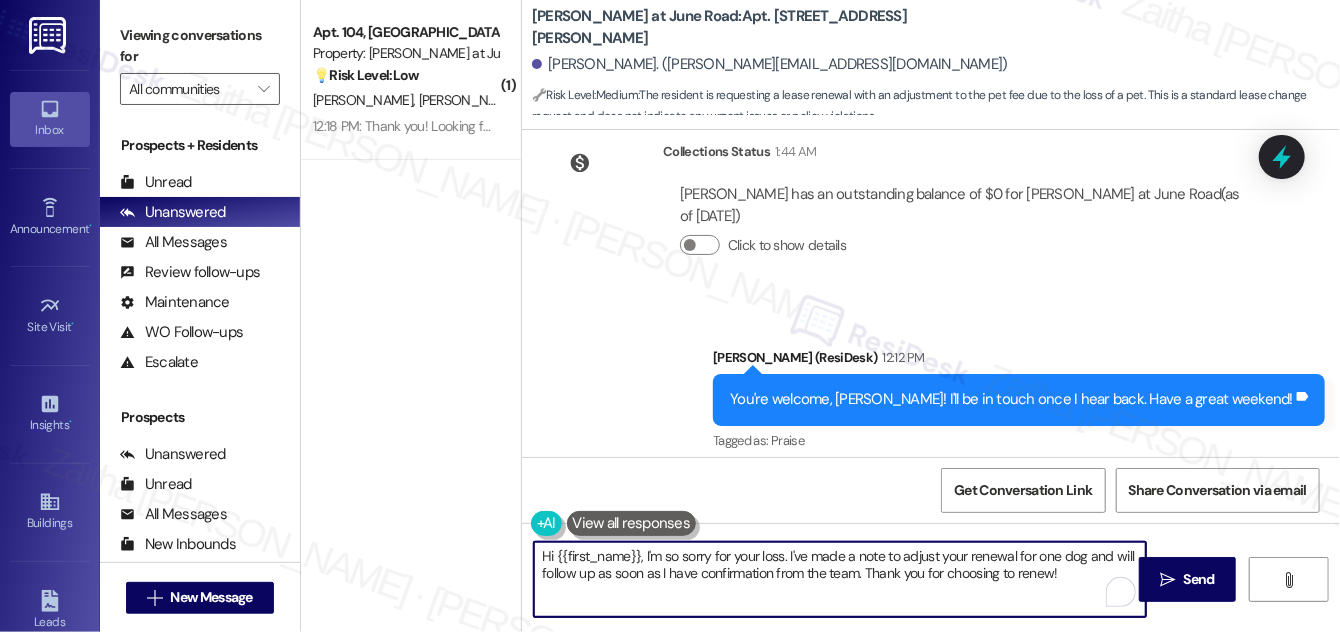 drag, startPoint x: 541, startPoint y: 556, endPoint x: 1064, endPoint y: 572, distance: 523.2447 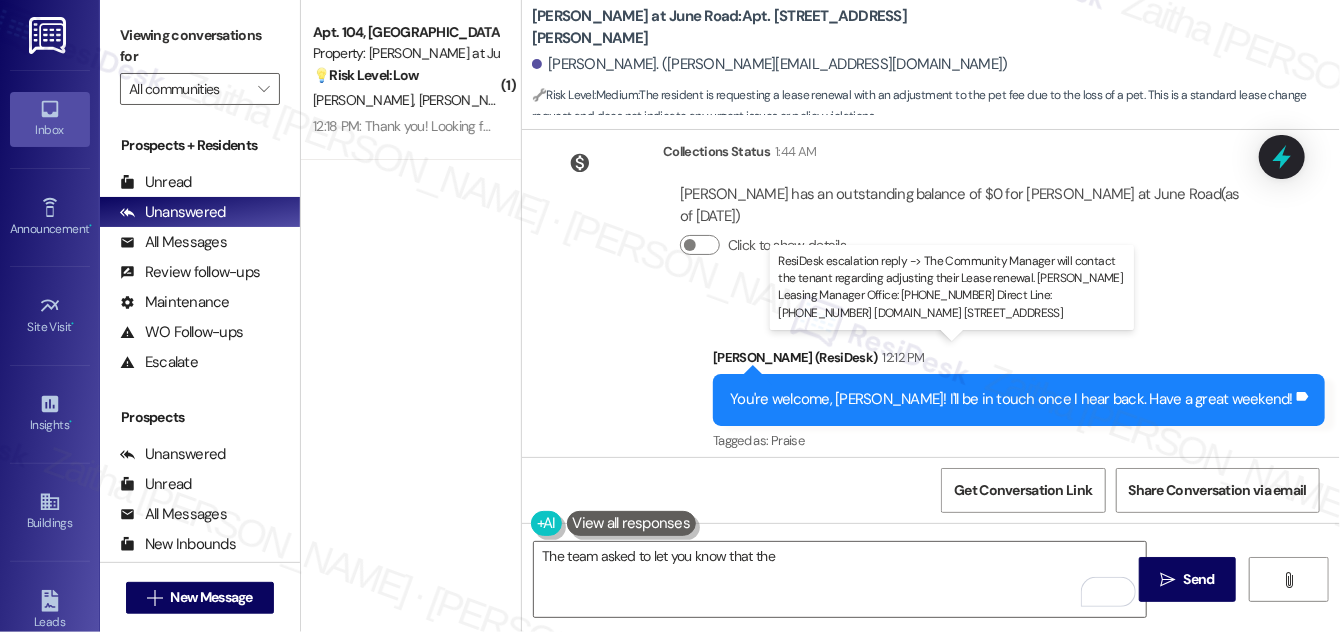 drag, startPoint x: 704, startPoint y: 371, endPoint x: 839, endPoint y: 370, distance: 135.00371 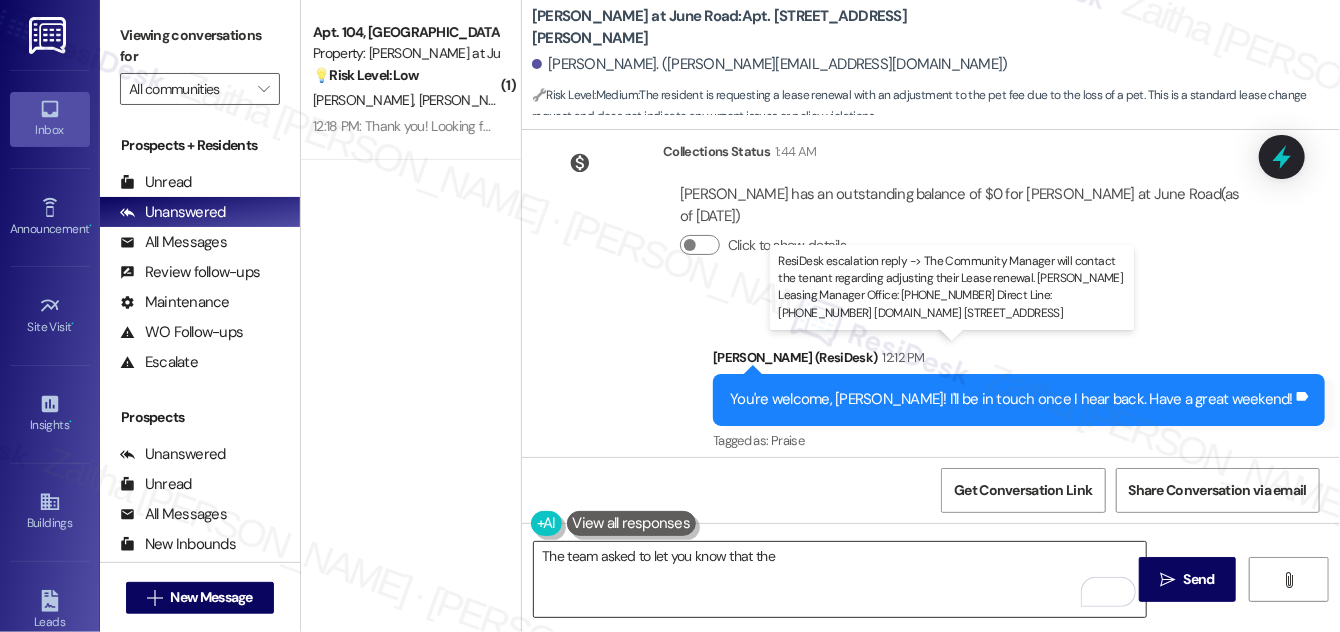 copy on "Community Manager" 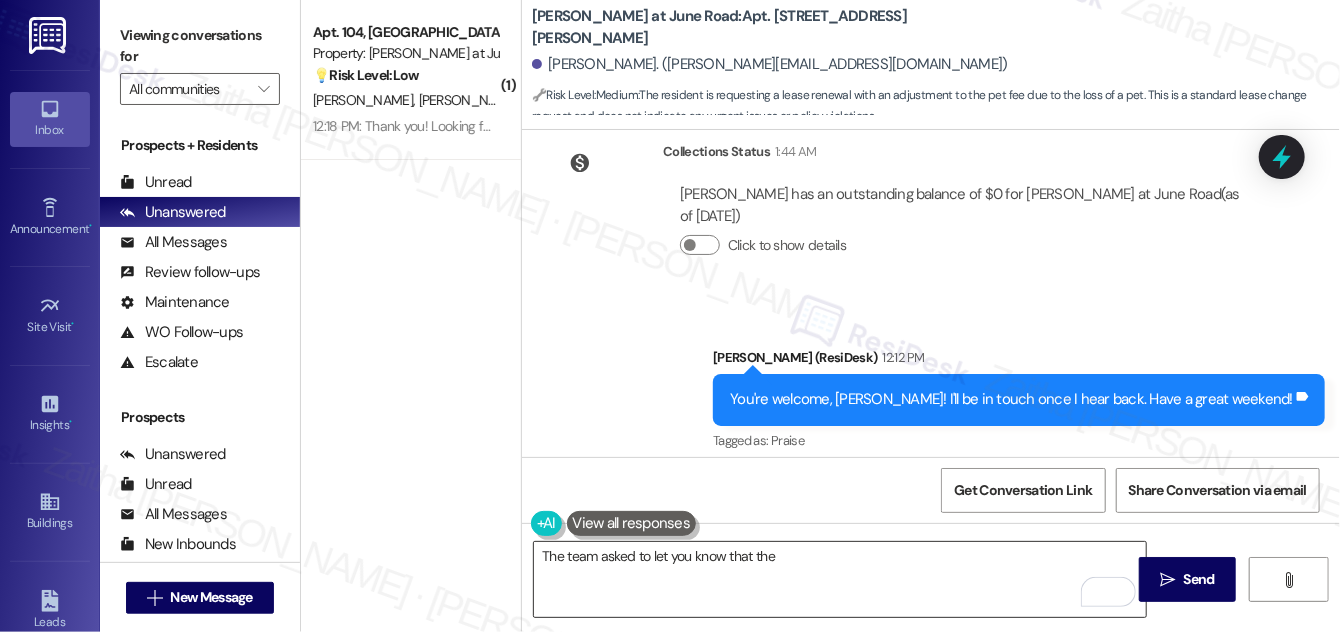 click on "The team asked to let you know that the" at bounding box center (840, 579) 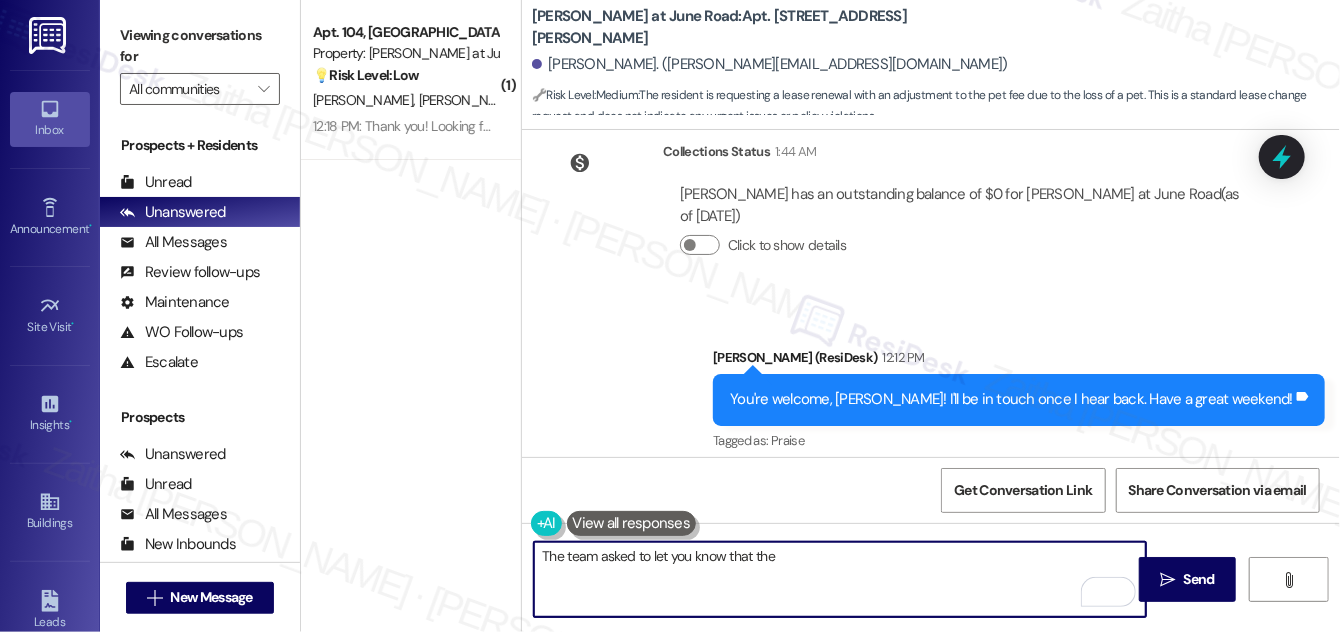 paste on "Community Manager" 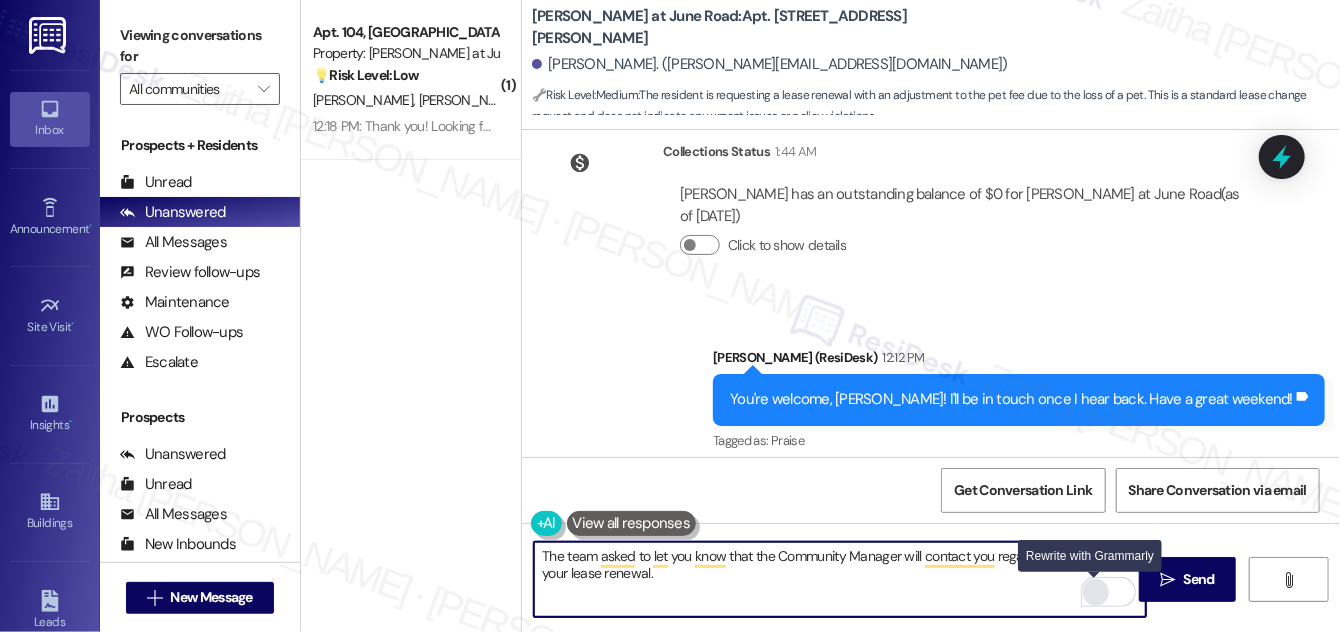 type on "The team asked to let you know that the Community Manager will contact you regarding adjusting your lease renewal." 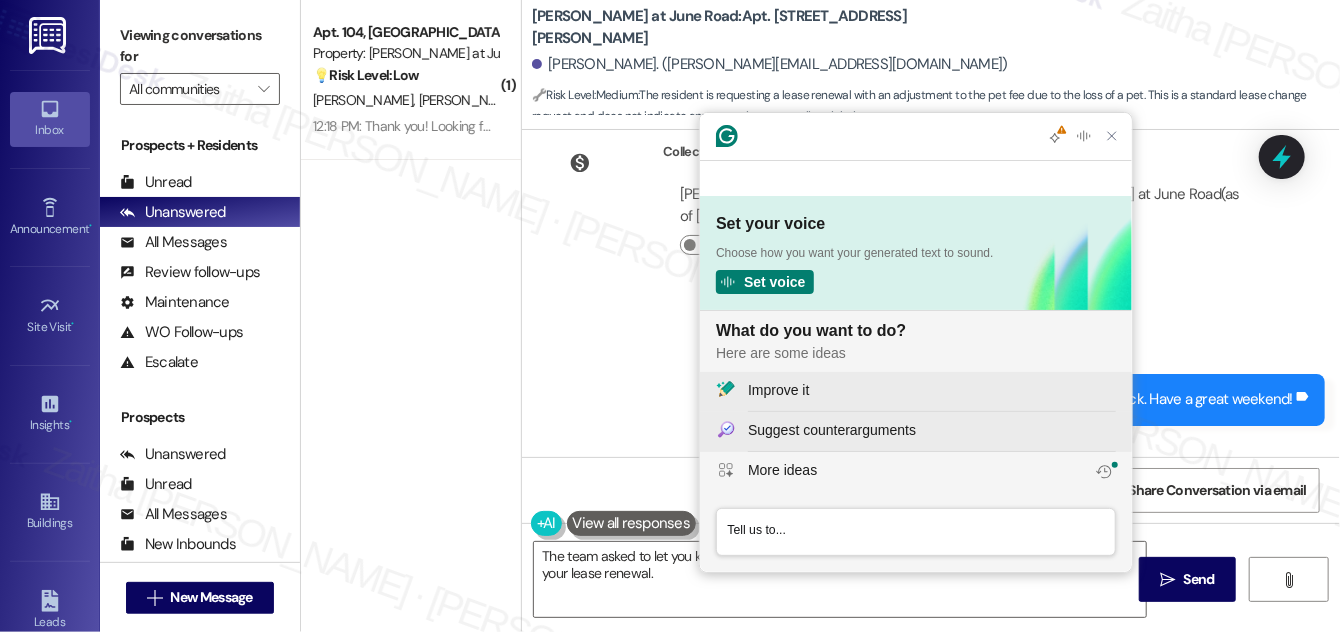 scroll, scrollTop: 0, scrollLeft: 0, axis: both 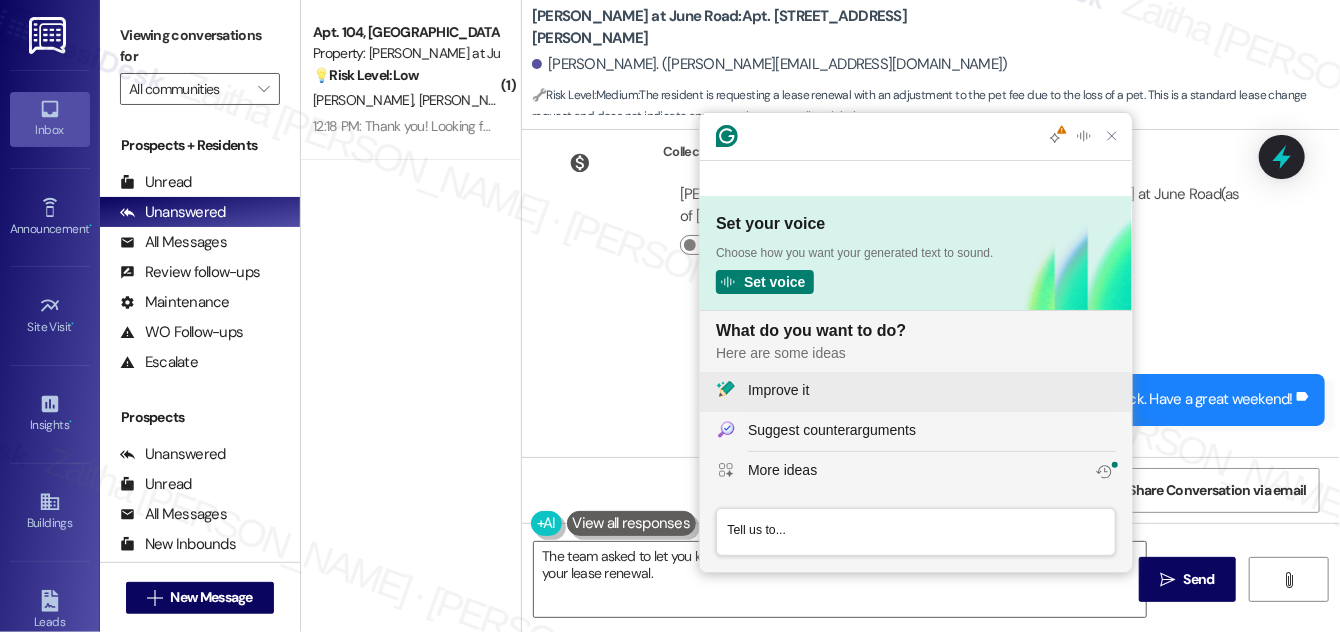 click on "Improve it" 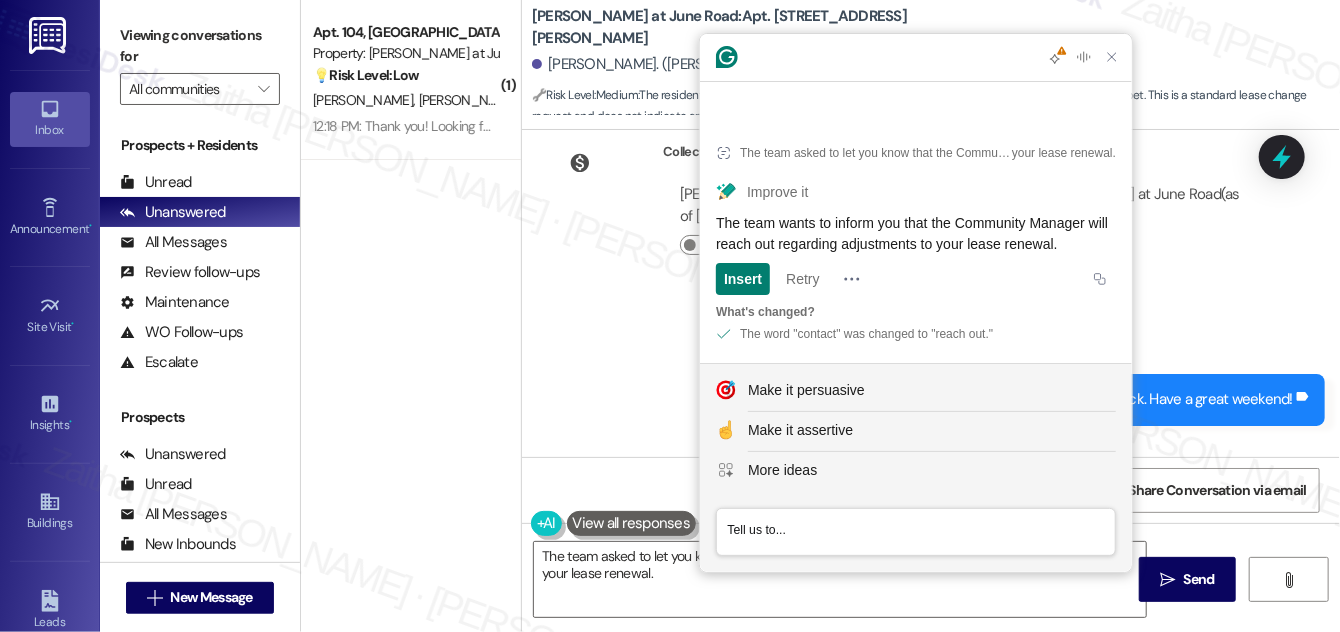 drag, startPoint x: 714, startPoint y: 219, endPoint x: 1107, endPoint y: 244, distance: 393.79437 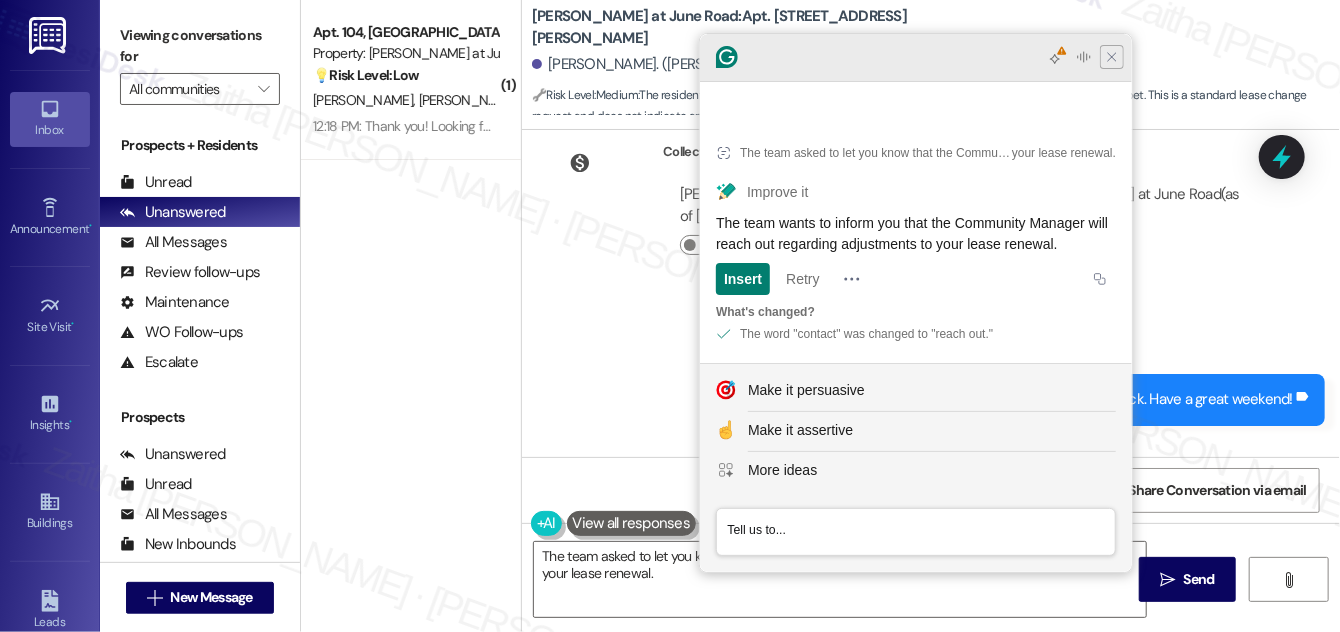click 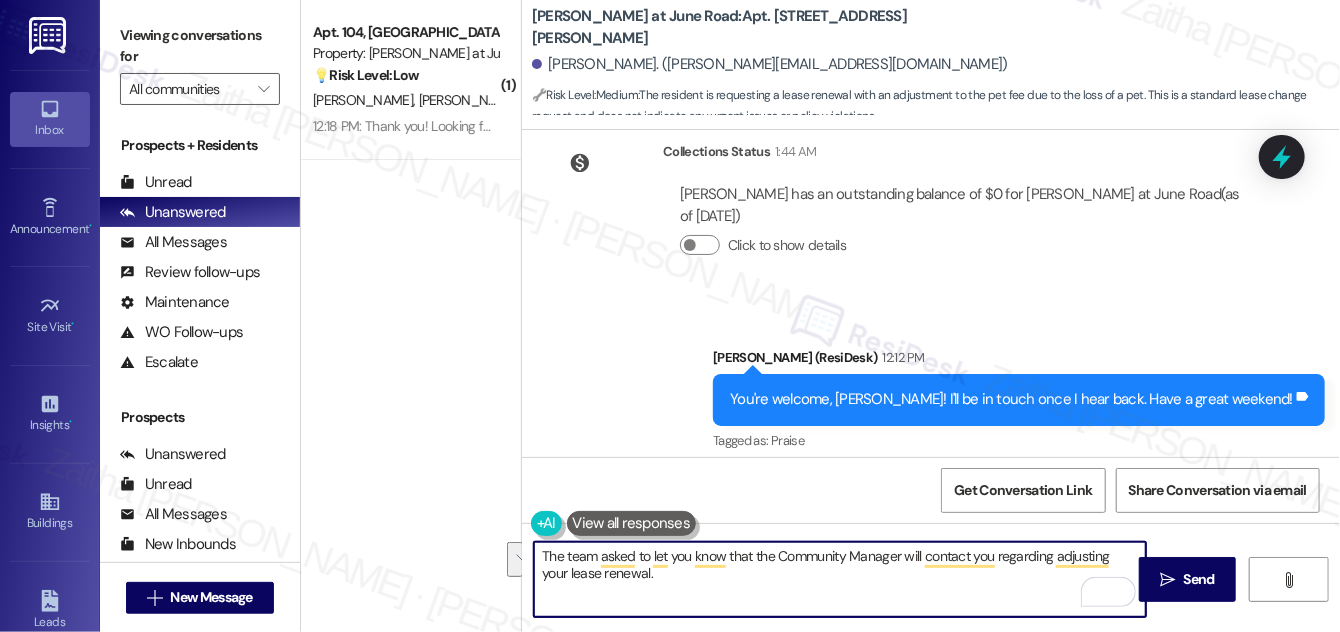 drag, startPoint x: 541, startPoint y: 557, endPoint x: 653, endPoint y: 577, distance: 113.7717 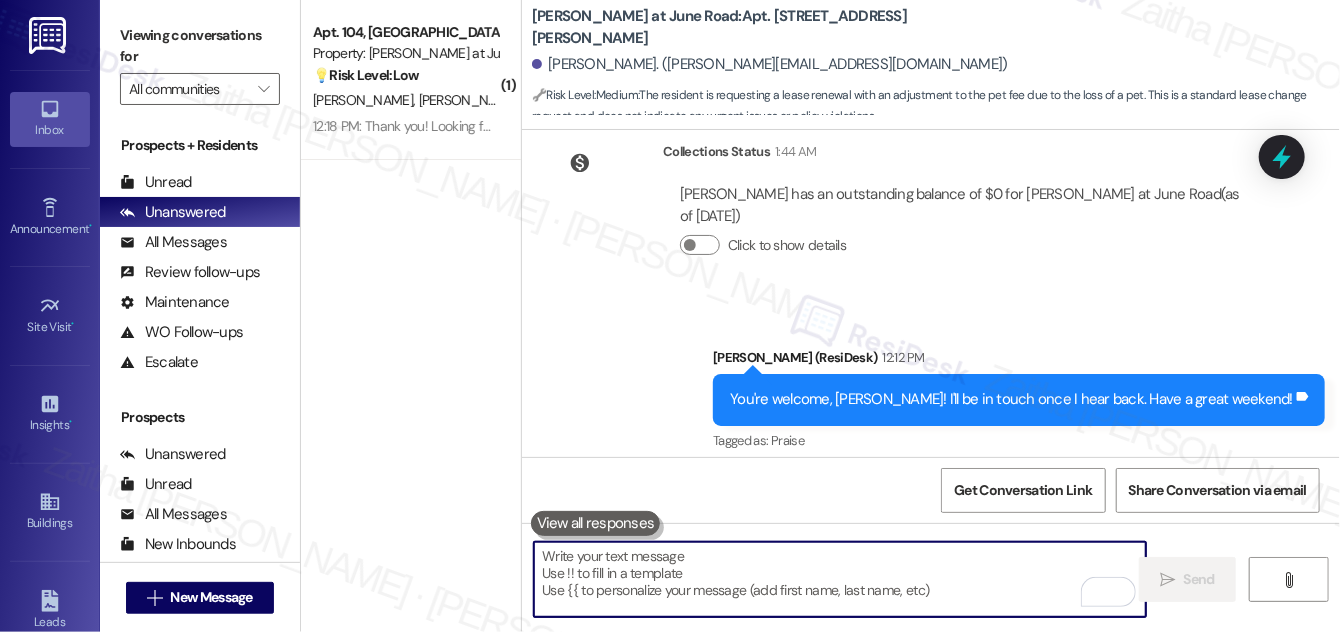 paste on "The team wants to inform you that the Community Manager will reach out regarding adjustments to your lease renewal." 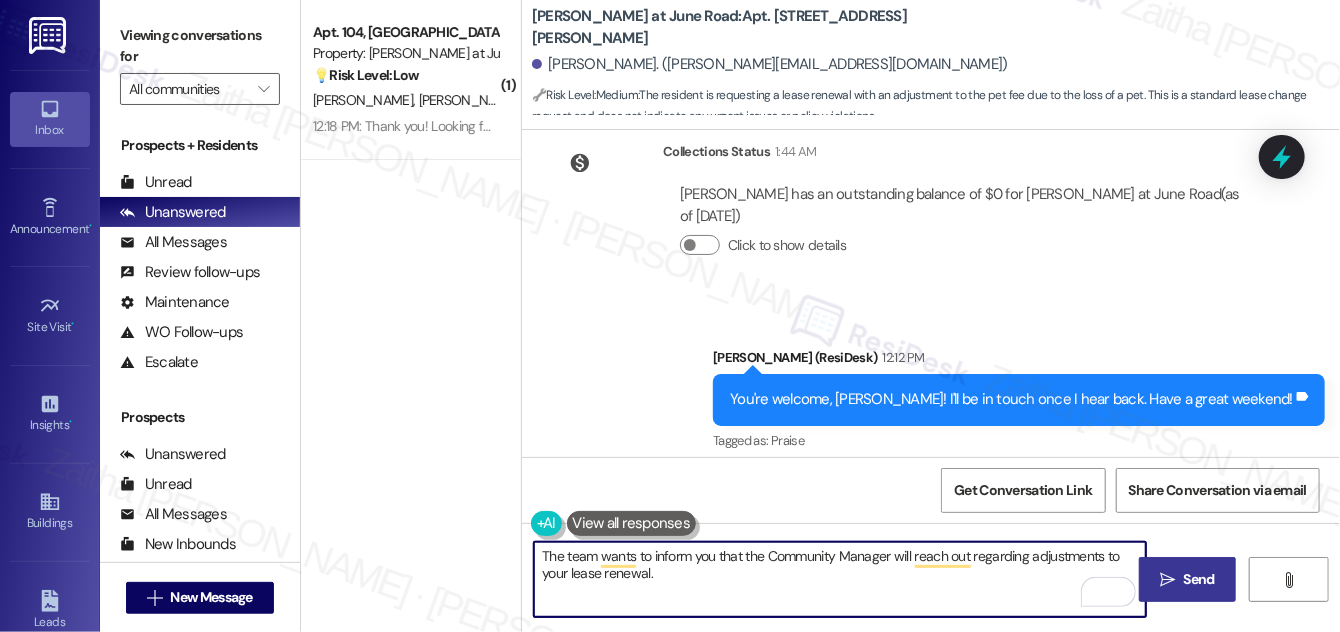 type on "The team wants to inform you that the Community Manager will reach out regarding adjustments to your lease renewal." 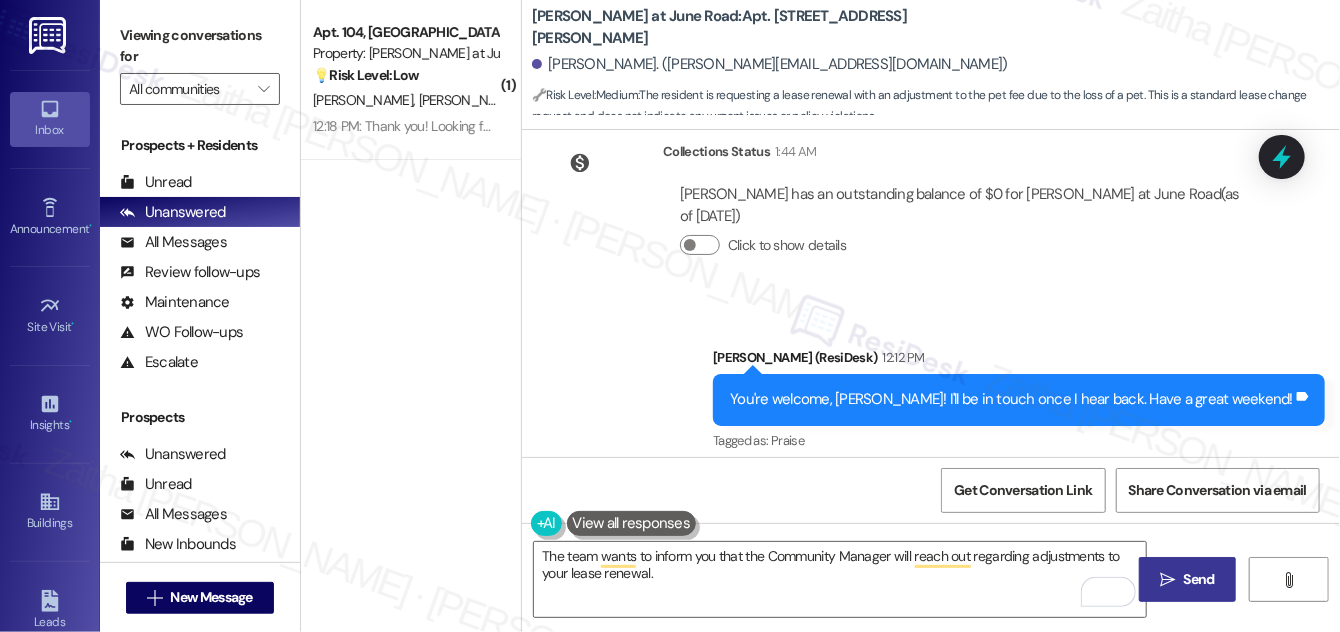click on "Send" at bounding box center (1199, 579) 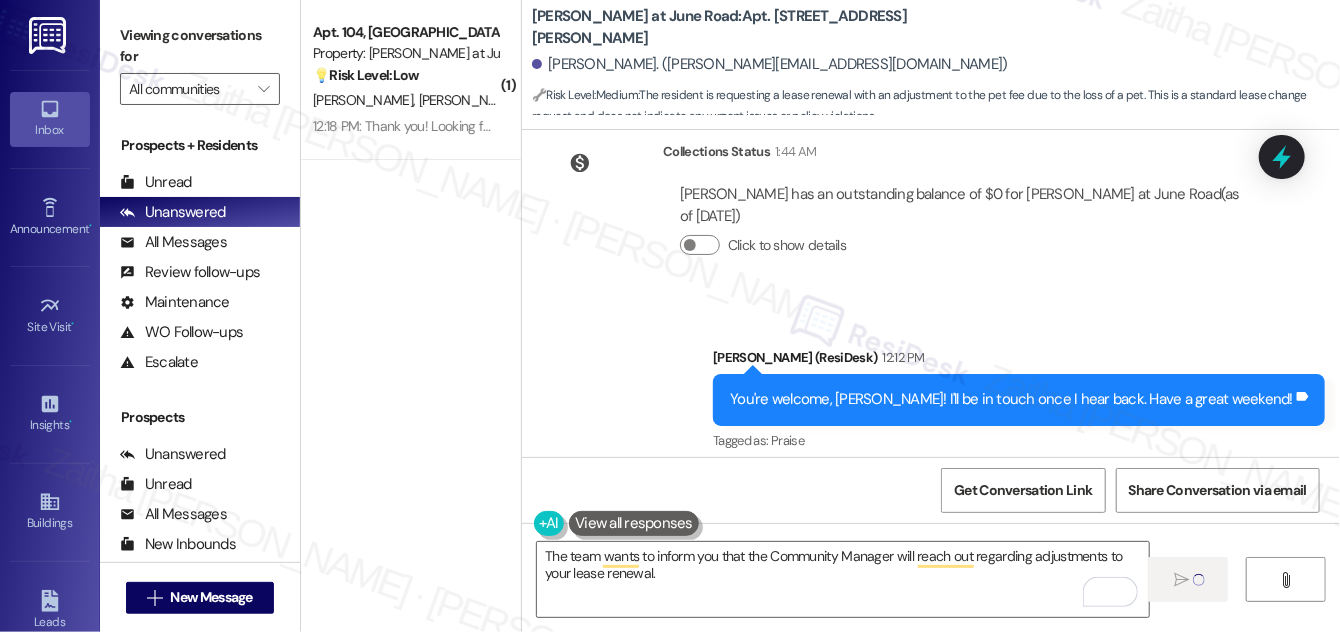 type 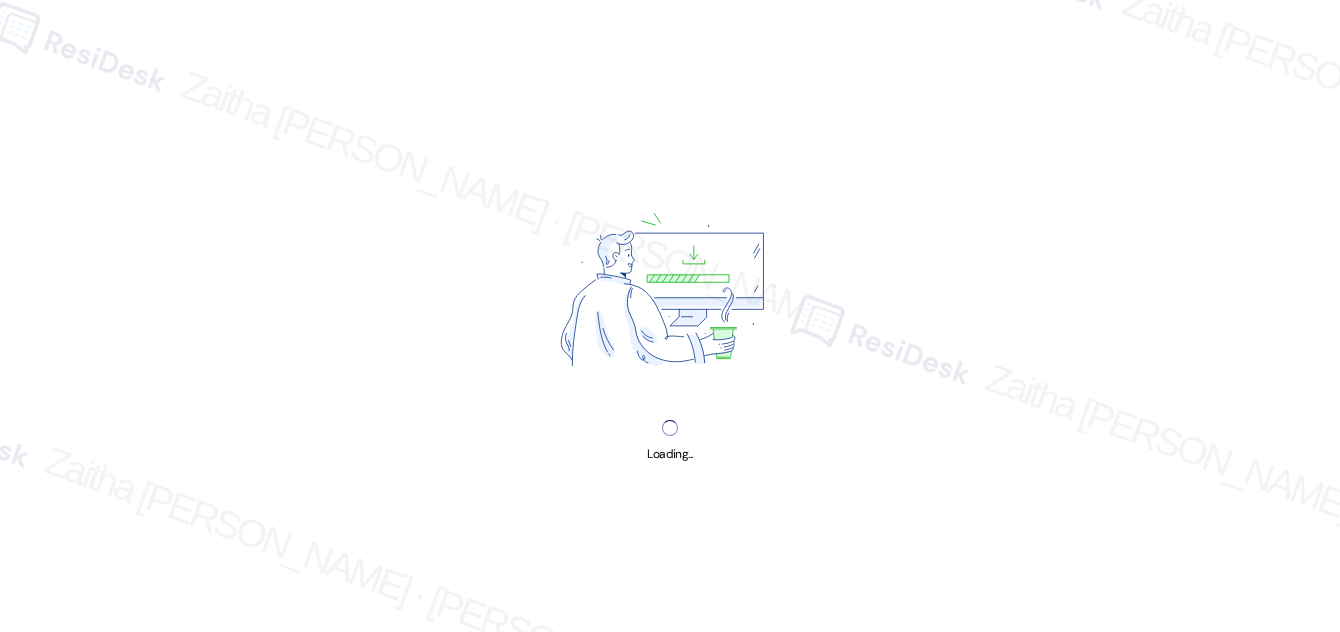 scroll, scrollTop: 0, scrollLeft: 0, axis: both 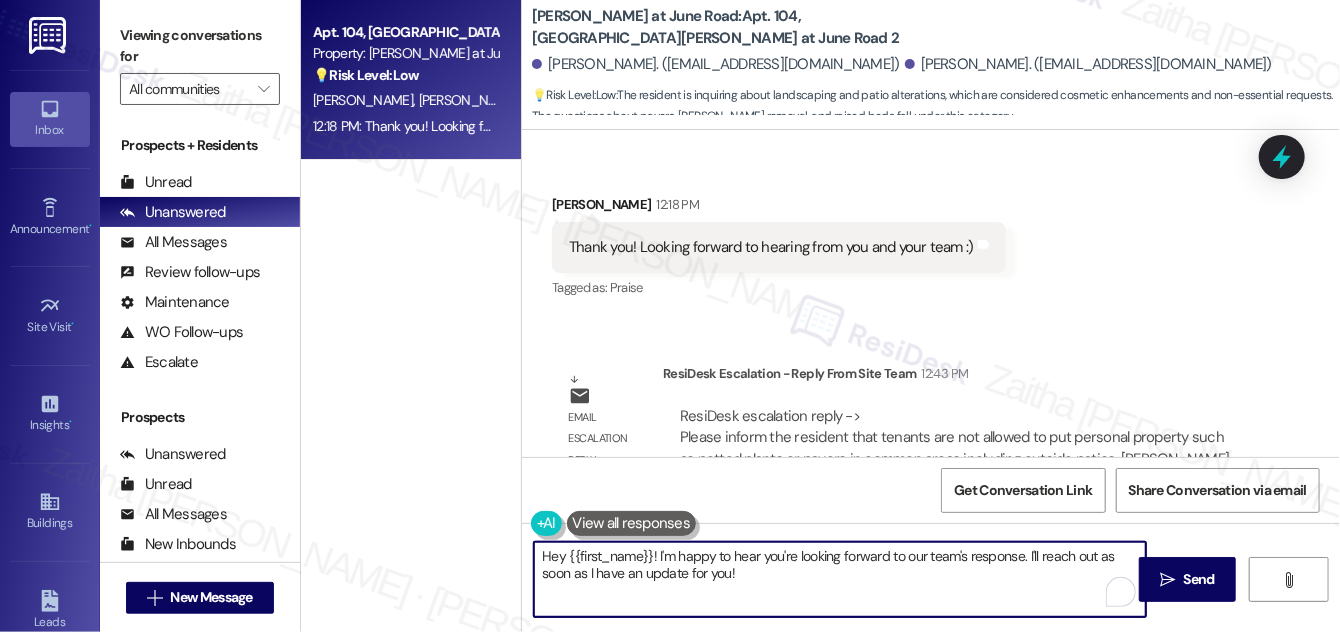 drag, startPoint x: 545, startPoint y: 557, endPoint x: 783, endPoint y: 586, distance: 239.7603 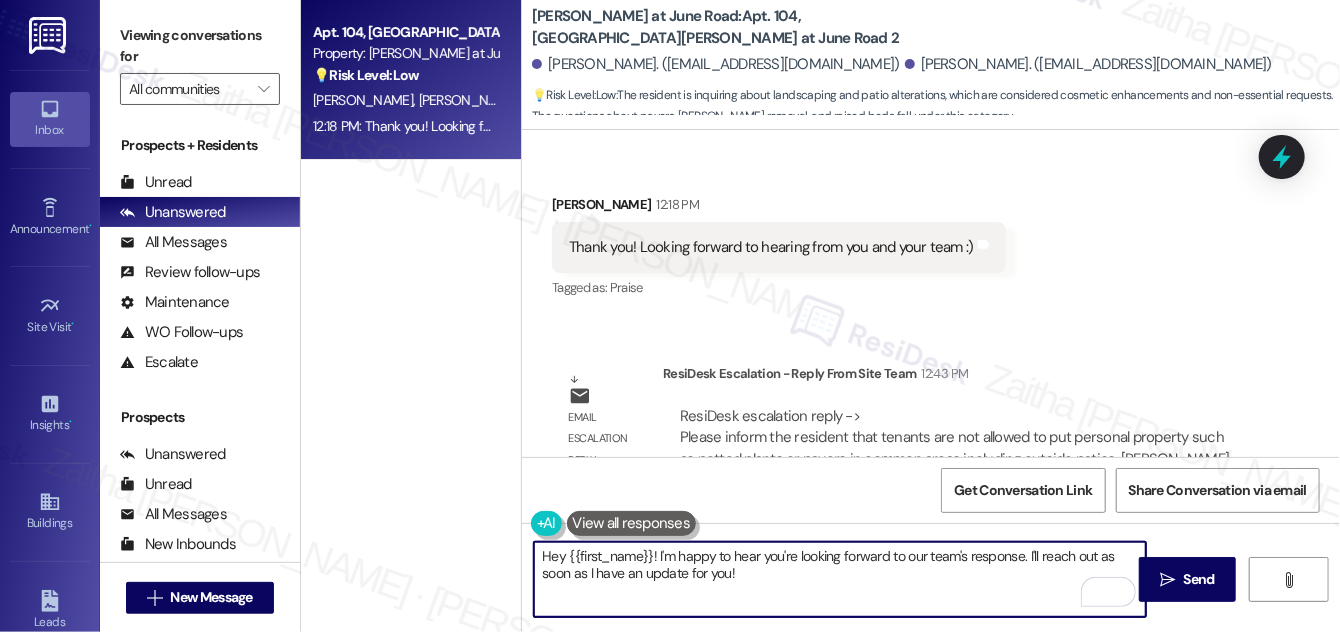 type on "H" 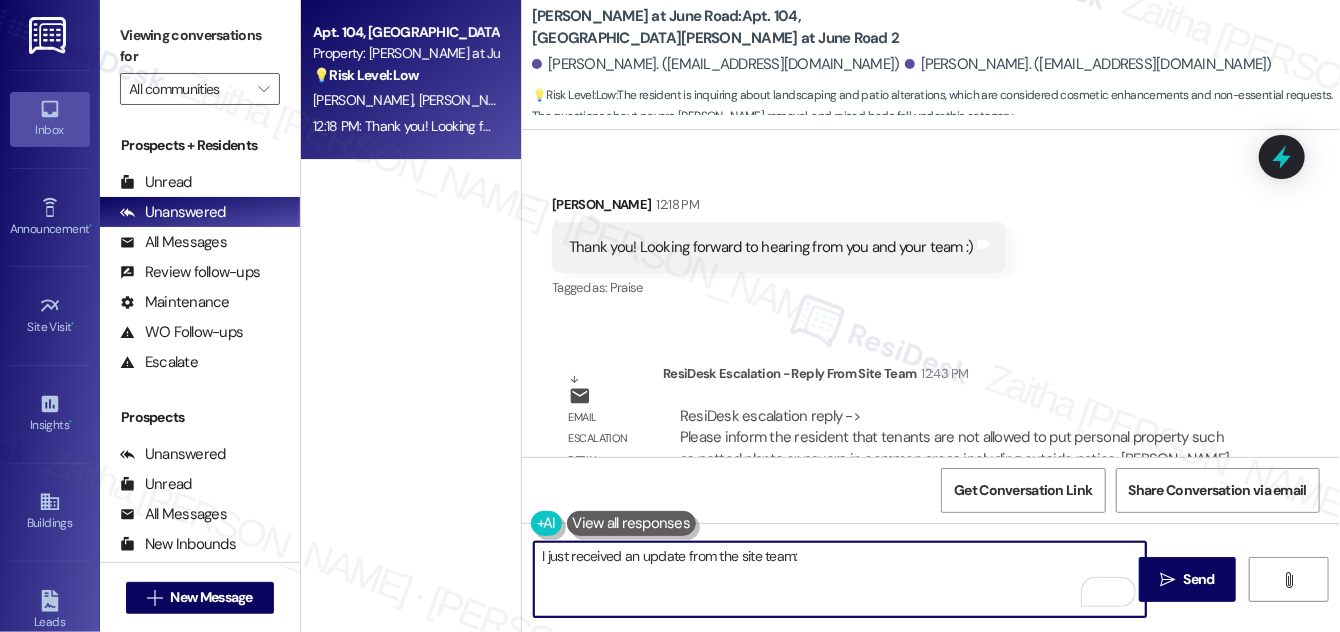 click on "I just received an update from the site team:" at bounding box center [840, 579] 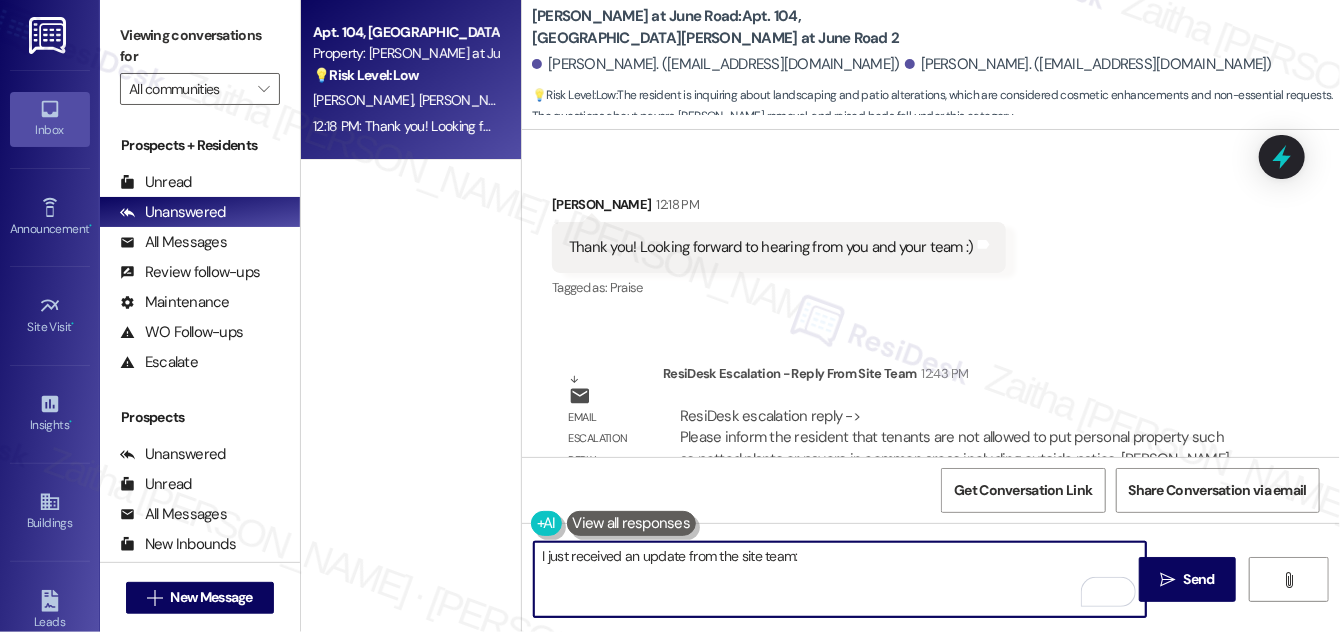 paste on "tenants are not allowed to put personal property such as potted plants or pavers in common areas including outside patios." 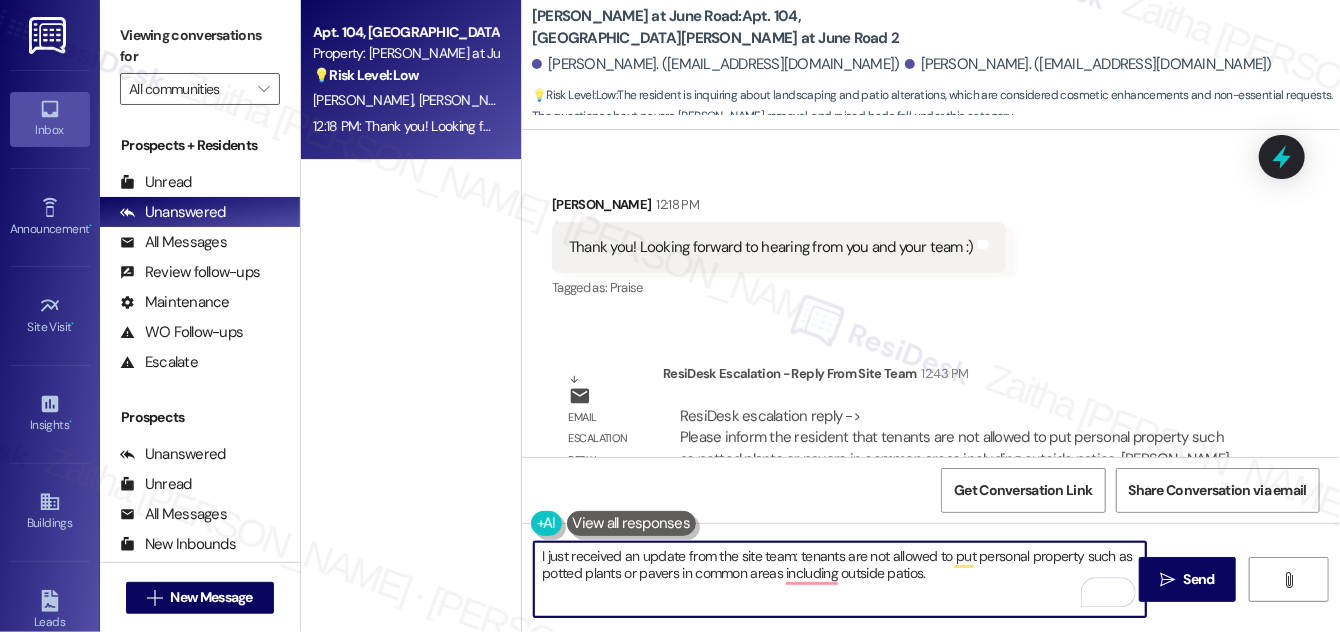 click on "I just received an update from the site team: tenants are not allowed to put personal property such as potted plants or pavers in common areas including outside patios." at bounding box center (840, 579) 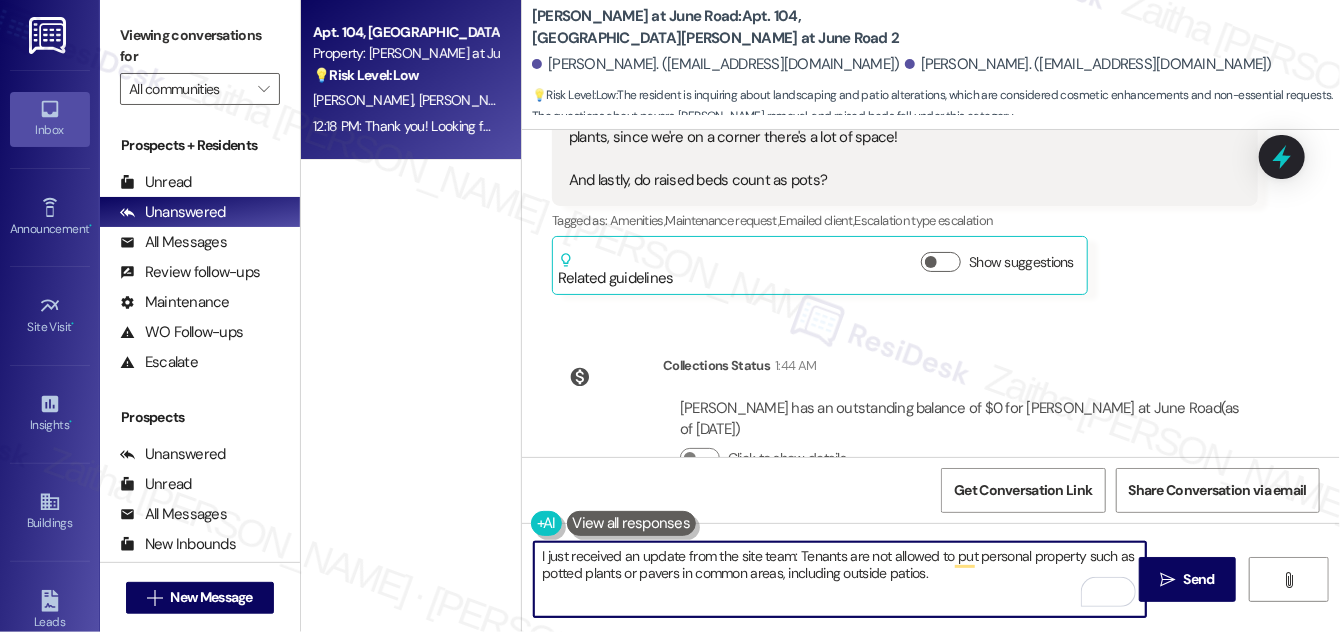 scroll, scrollTop: 2600, scrollLeft: 0, axis: vertical 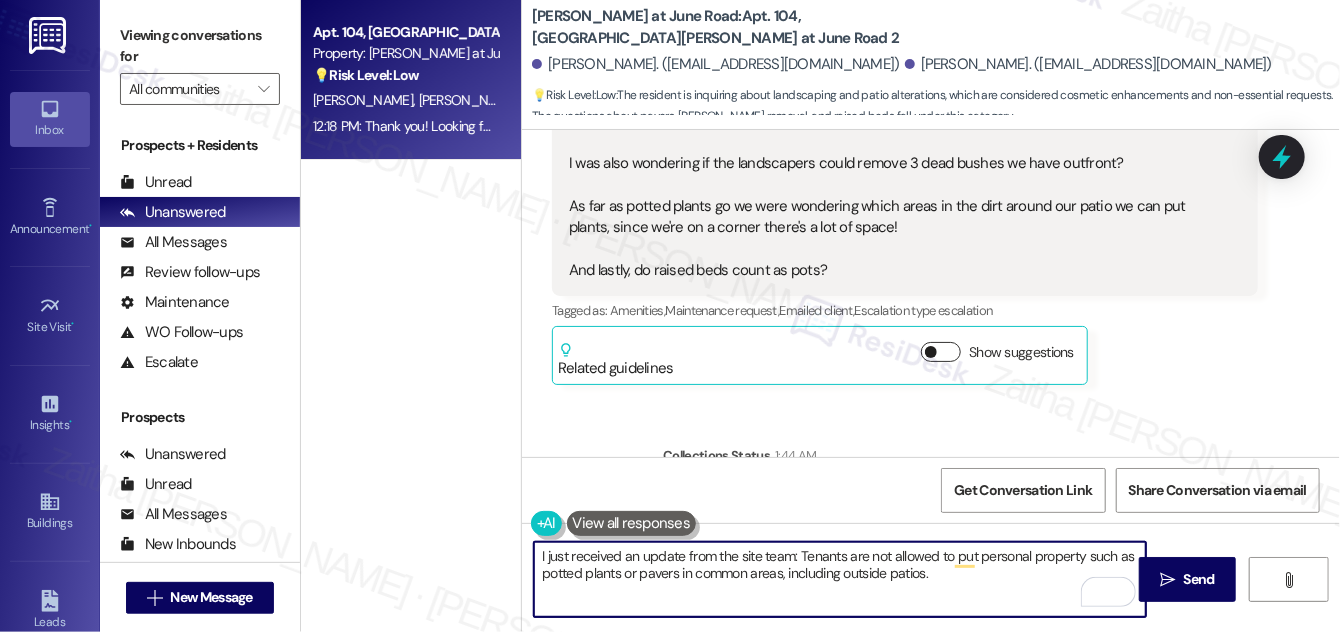 drag, startPoint x: 949, startPoint y: 287, endPoint x: 954, endPoint y: 296, distance: 10.29563 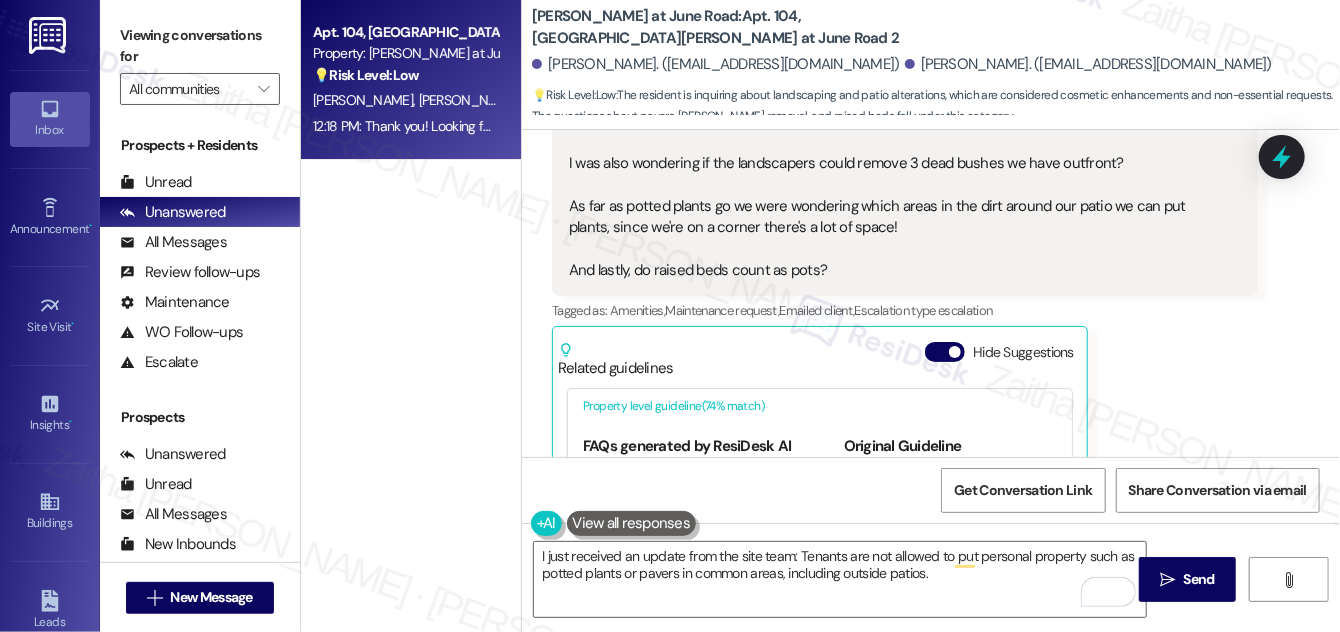scroll, scrollTop: 0, scrollLeft: 0, axis: both 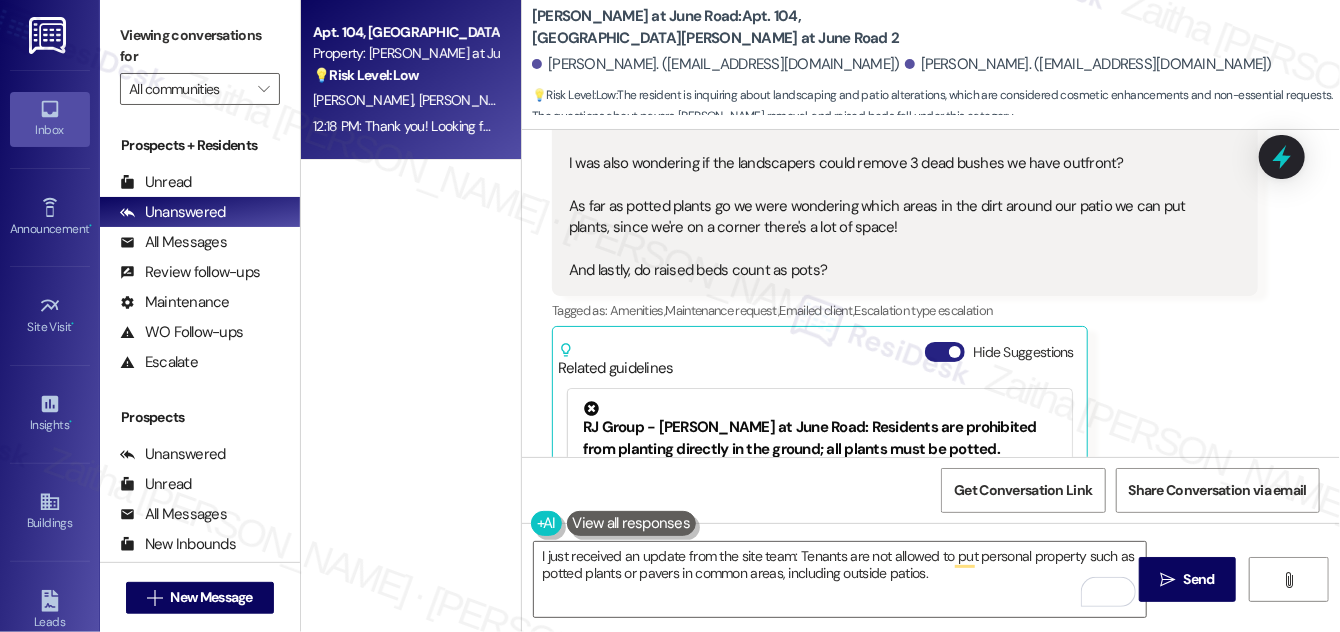 click on "Hide Suggestions" at bounding box center [945, 352] 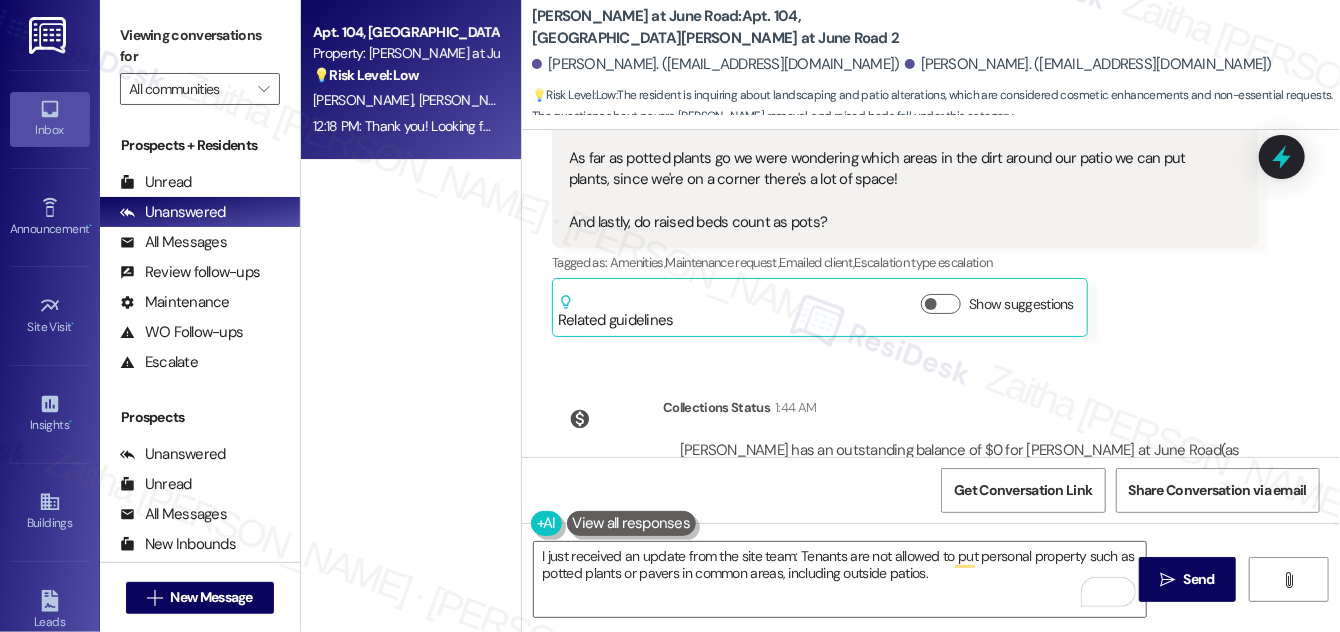 scroll, scrollTop: 2690, scrollLeft: 0, axis: vertical 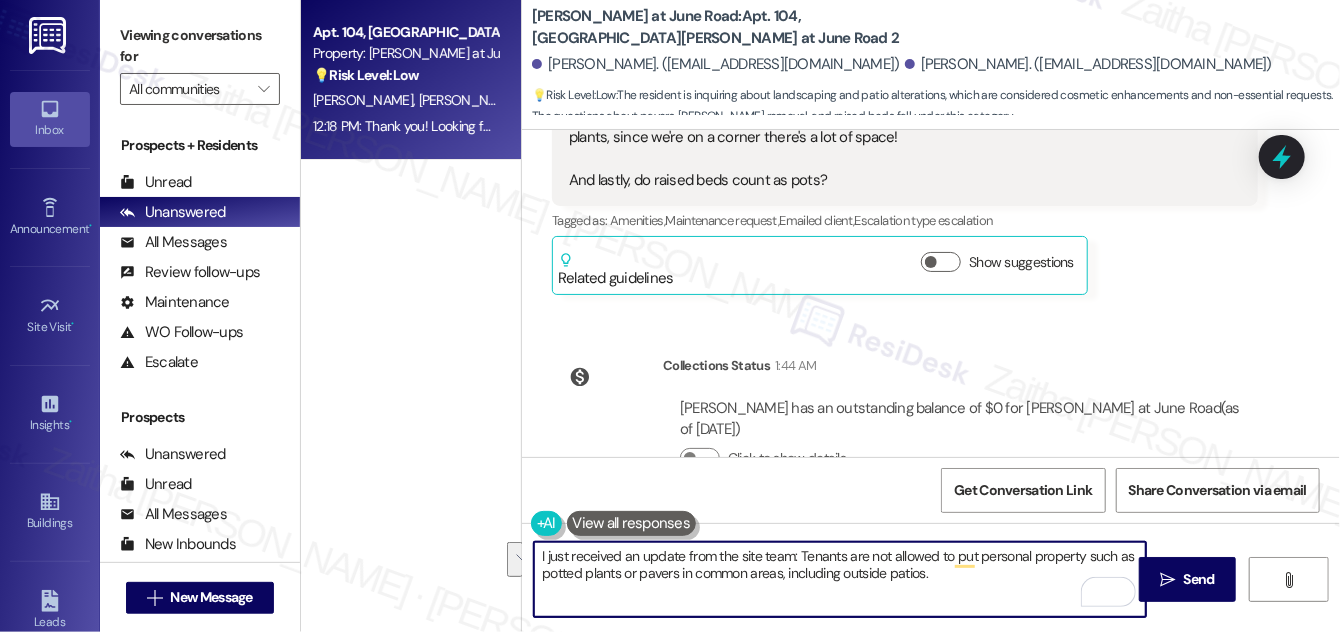 drag, startPoint x: 538, startPoint y: 552, endPoint x: 972, endPoint y: 594, distance: 436.02753 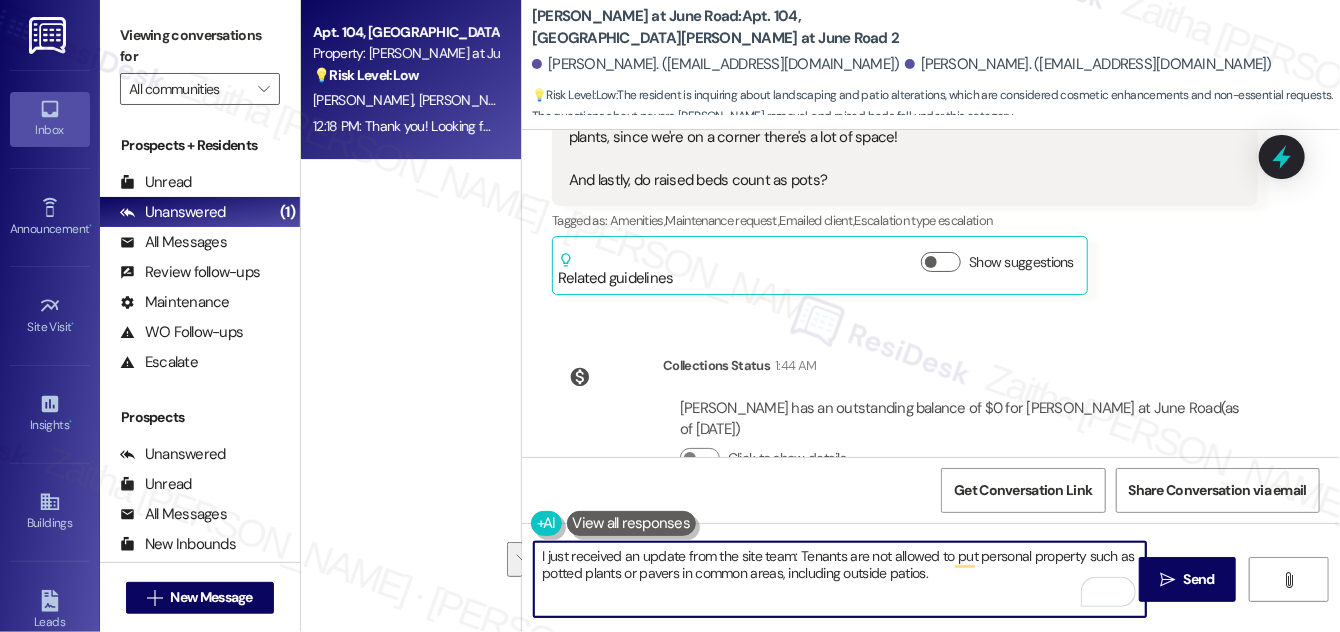 click on "I just received an update from the site team: Tenants are not allowed to put personal property such as potted plants or pavers in common areas, including outside patios." at bounding box center [840, 579] 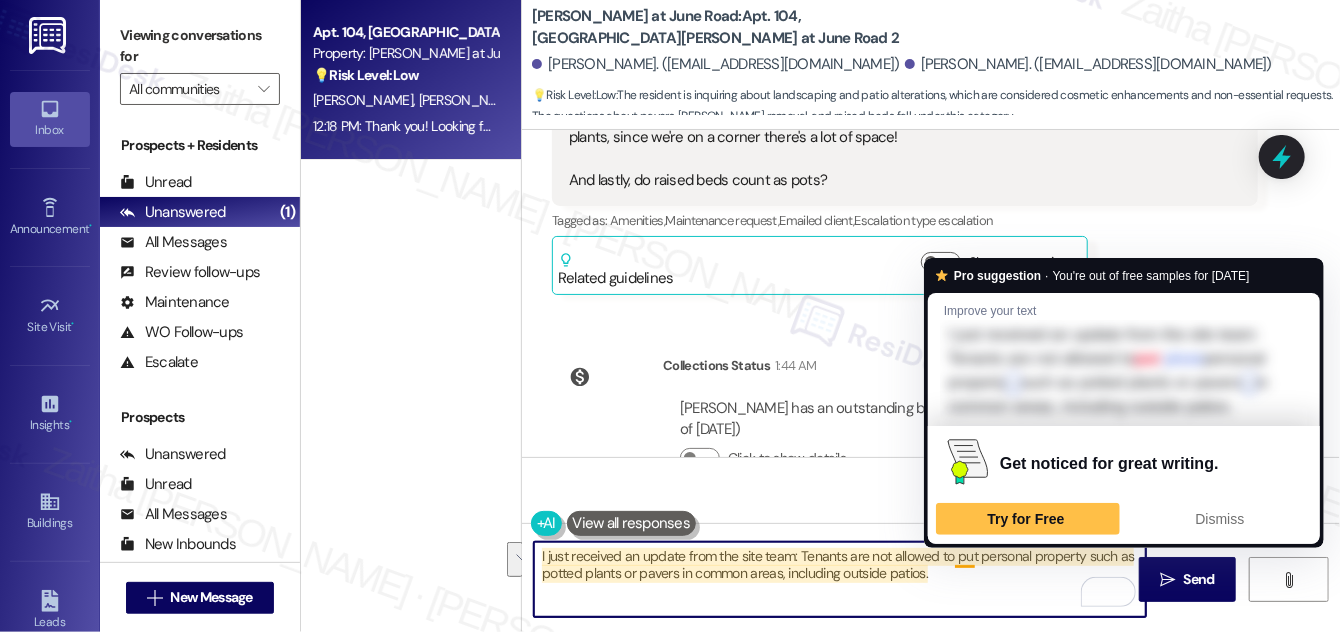 click on "I just received an update from the site team: Tenants are not allowed to put personal property such as potted plants or pavers in common areas, including outside patios." at bounding box center [840, 579] 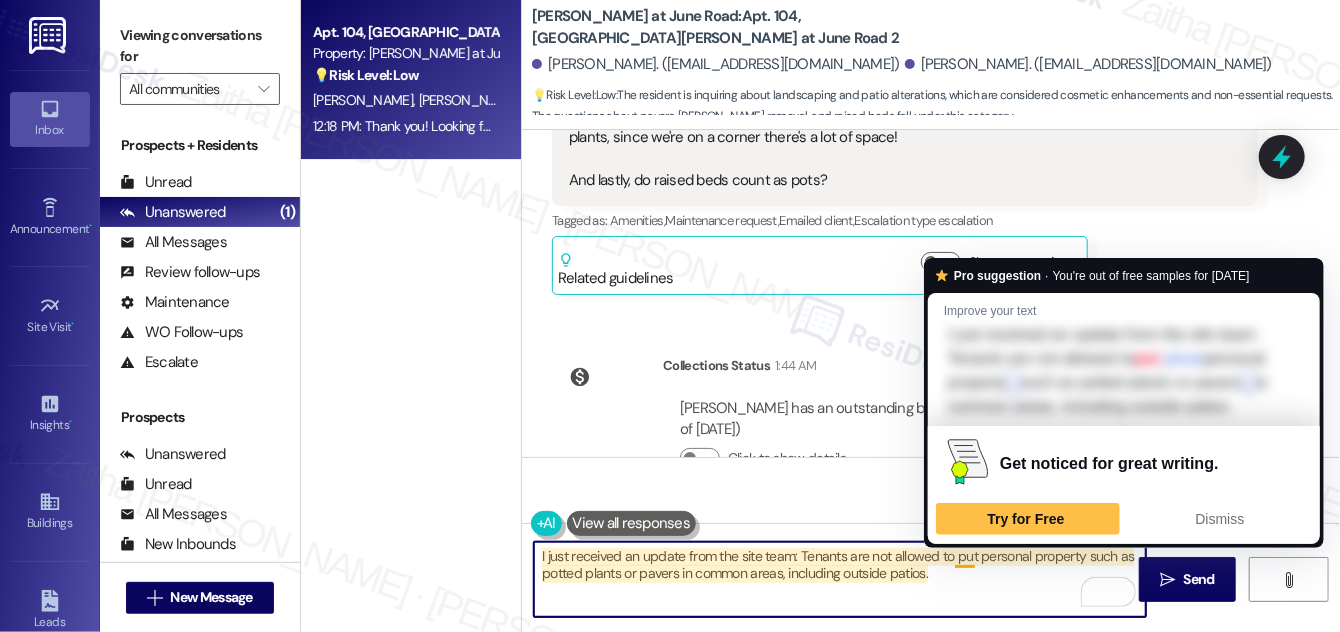 click on "I just received an update from the site team: Tenants are not allowed to put personal property such as potted plants or pavers in common areas, including outside patios." at bounding box center (840, 579) 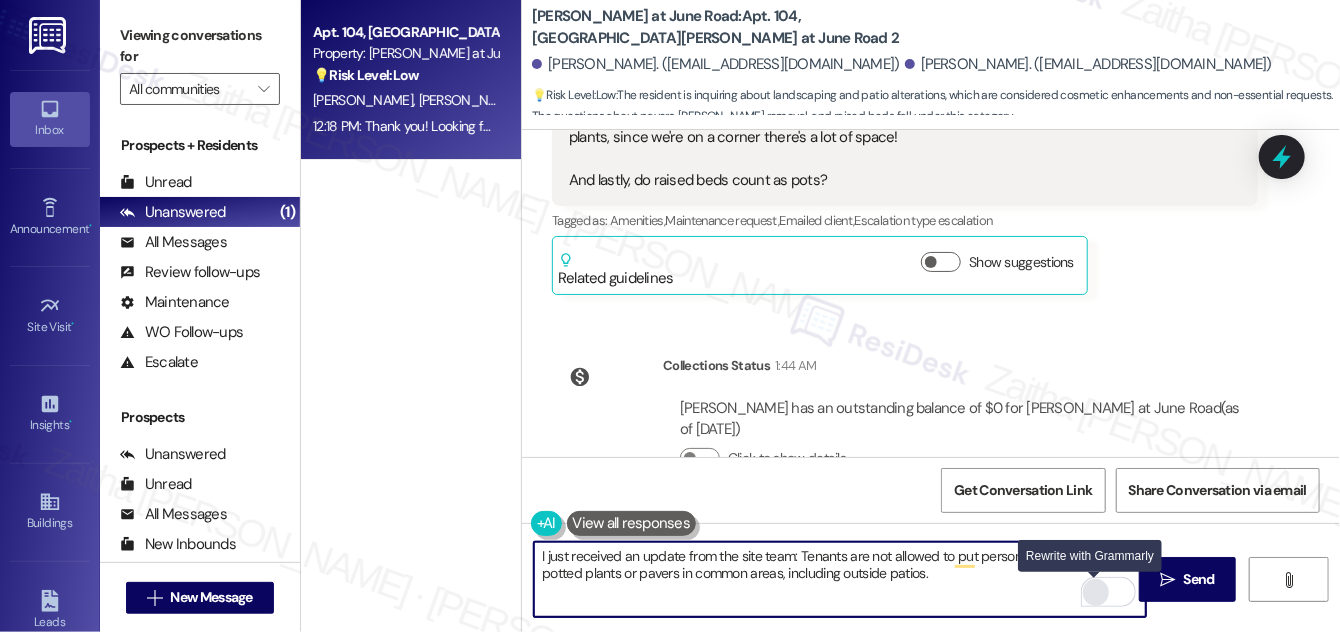click at bounding box center [1096, 592] 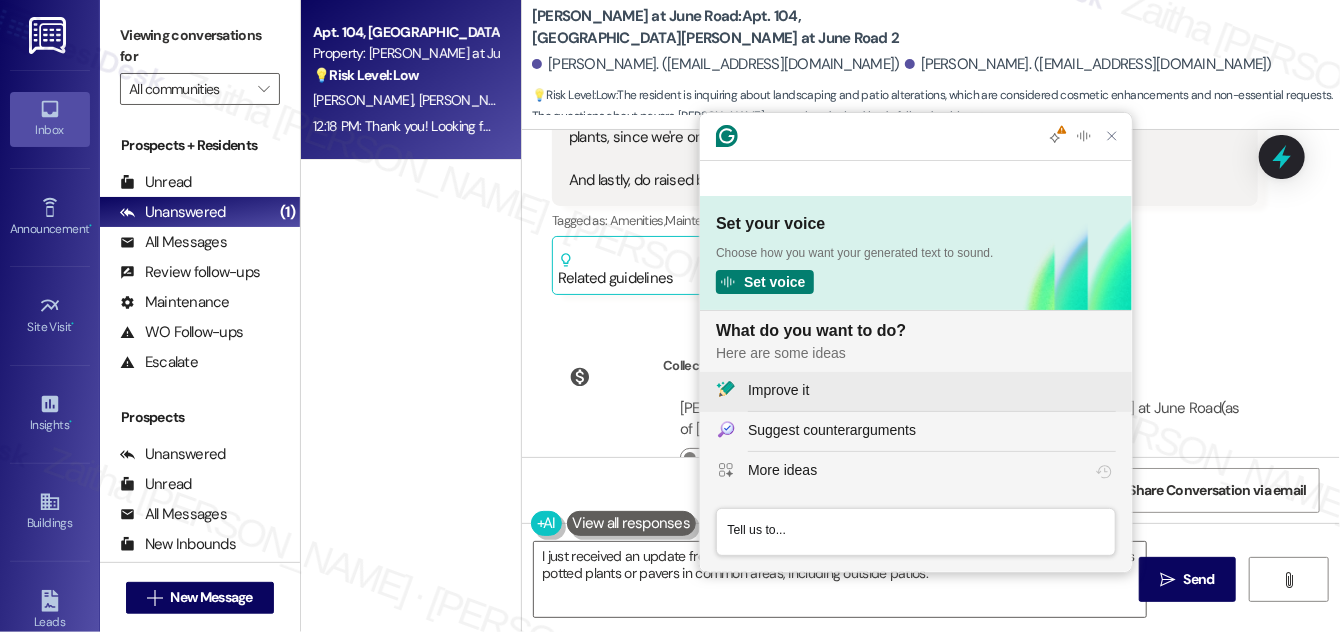 scroll, scrollTop: 0, scrollLeft: 0, axis: both 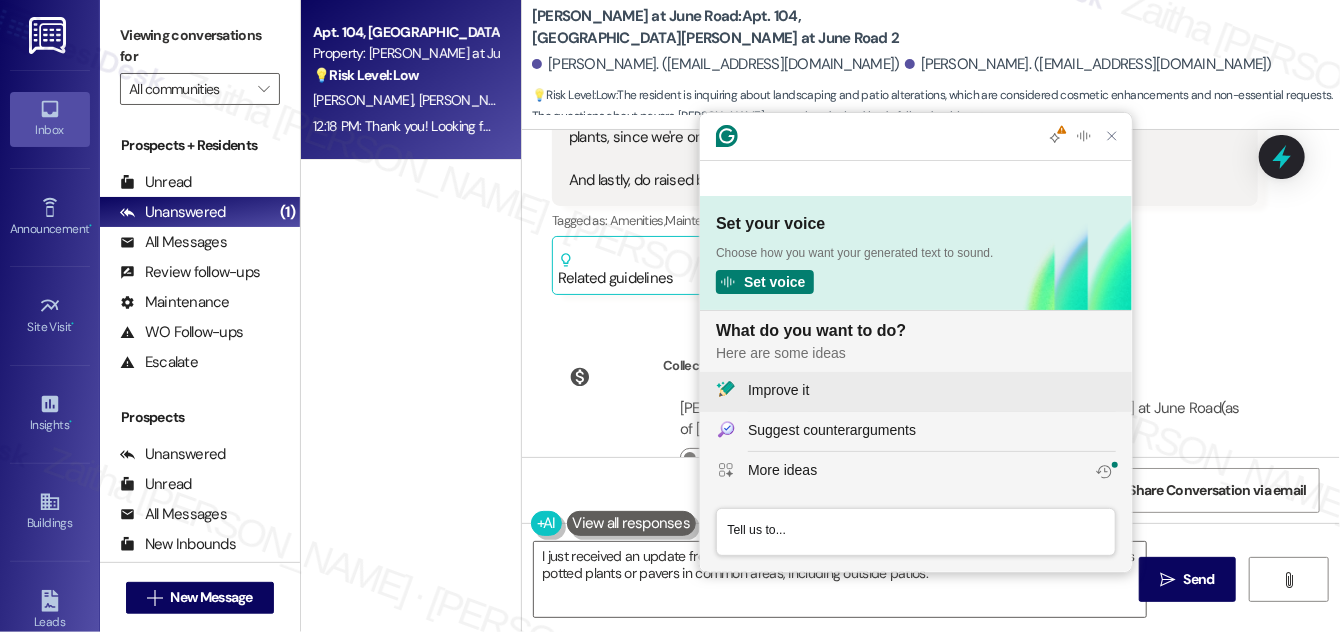 click on "Improve it" 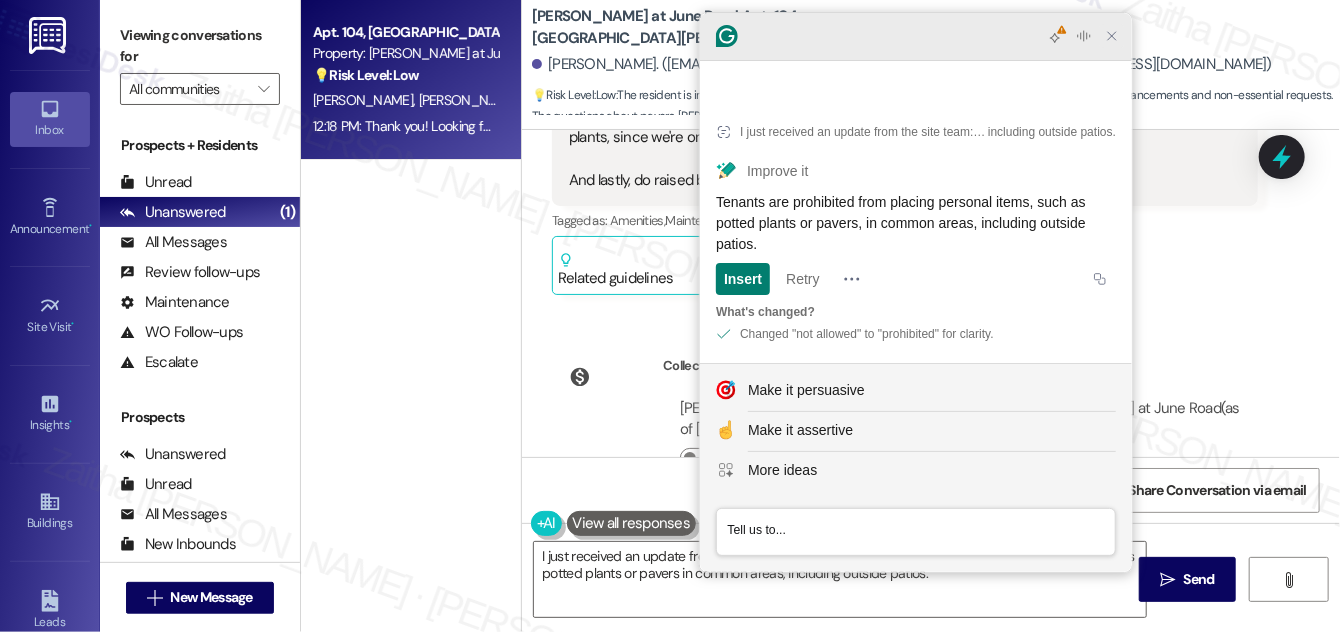 click 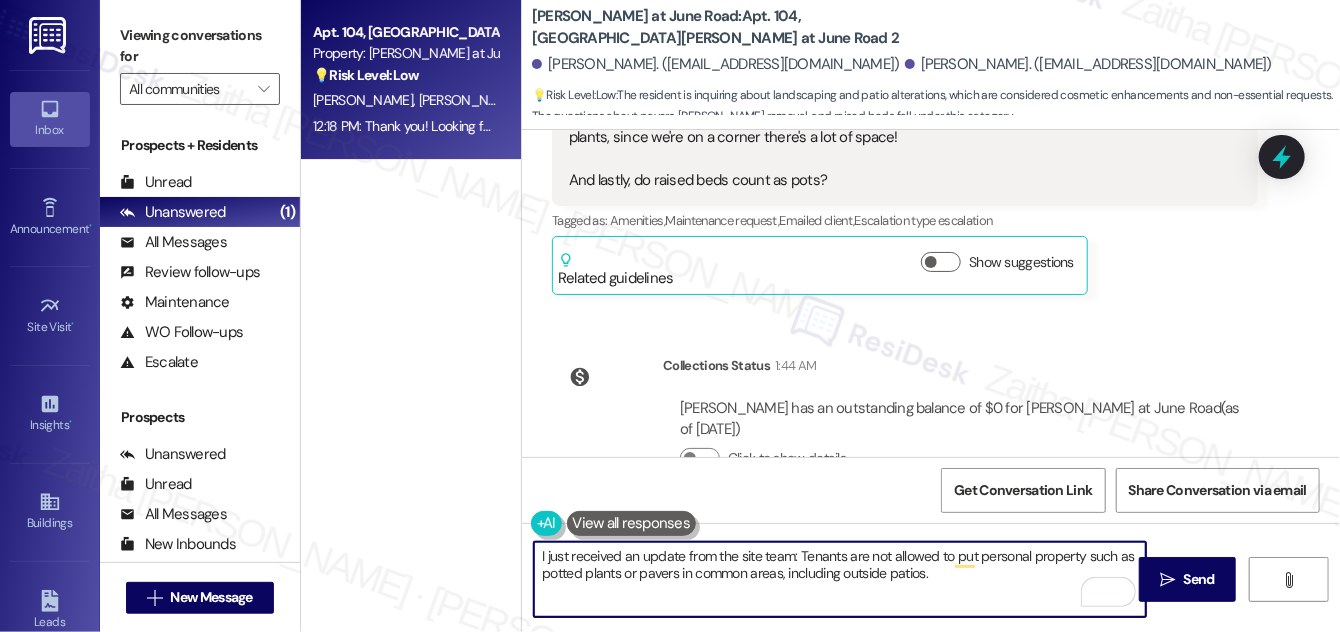 click on "I just received an update from the site team: Tenants are not allowed to put personal property such as potted plants or pavers in common areas, including outside patios." at bounding box center [840, 579] 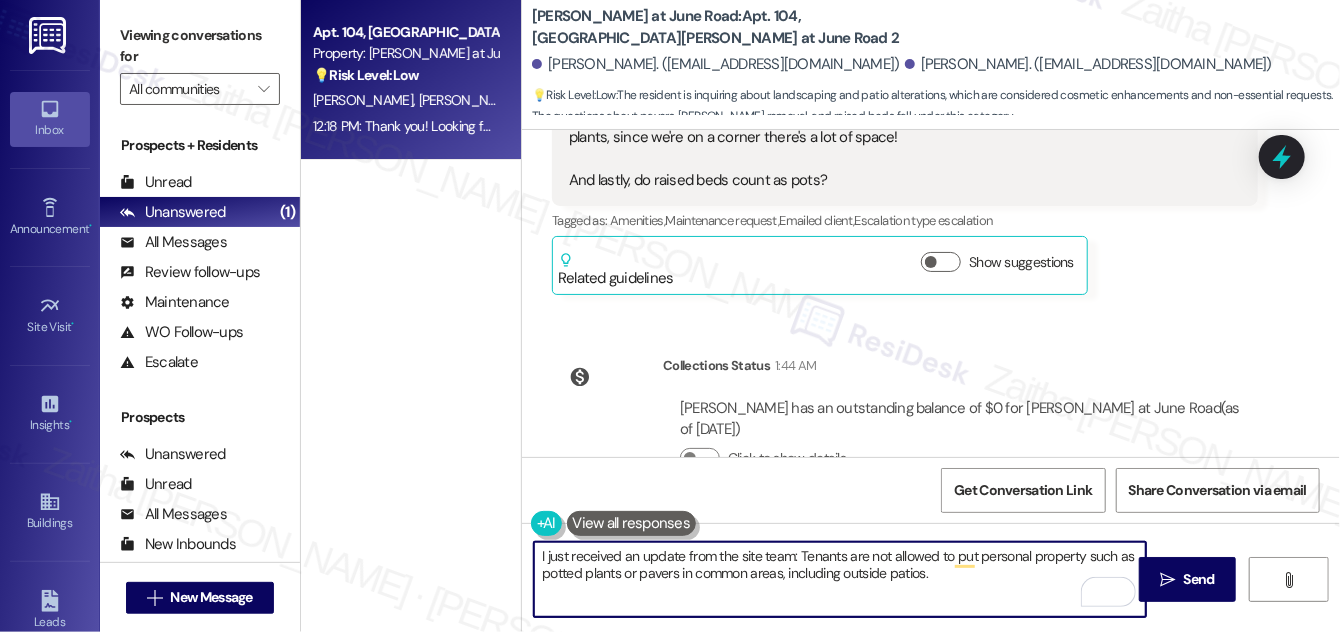 click on "I just received an update from the site team: Tenants are not allowed to put personal property such as potted plants or pavers in common areas, including outside patios." at bounding box center (840, 579) 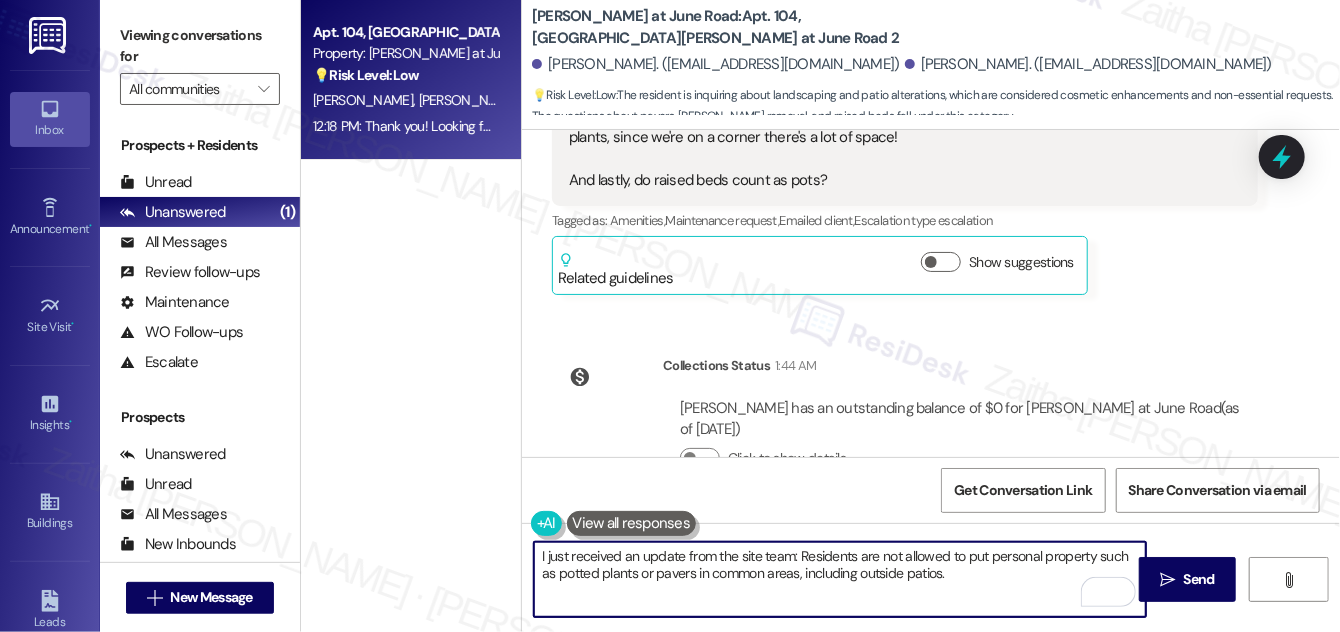 click on "I just received an update from the site team: Residents are not allowed to put personal property such as potted plants or pavers in common areas, including outside patios." at bounding box center (840, 579) 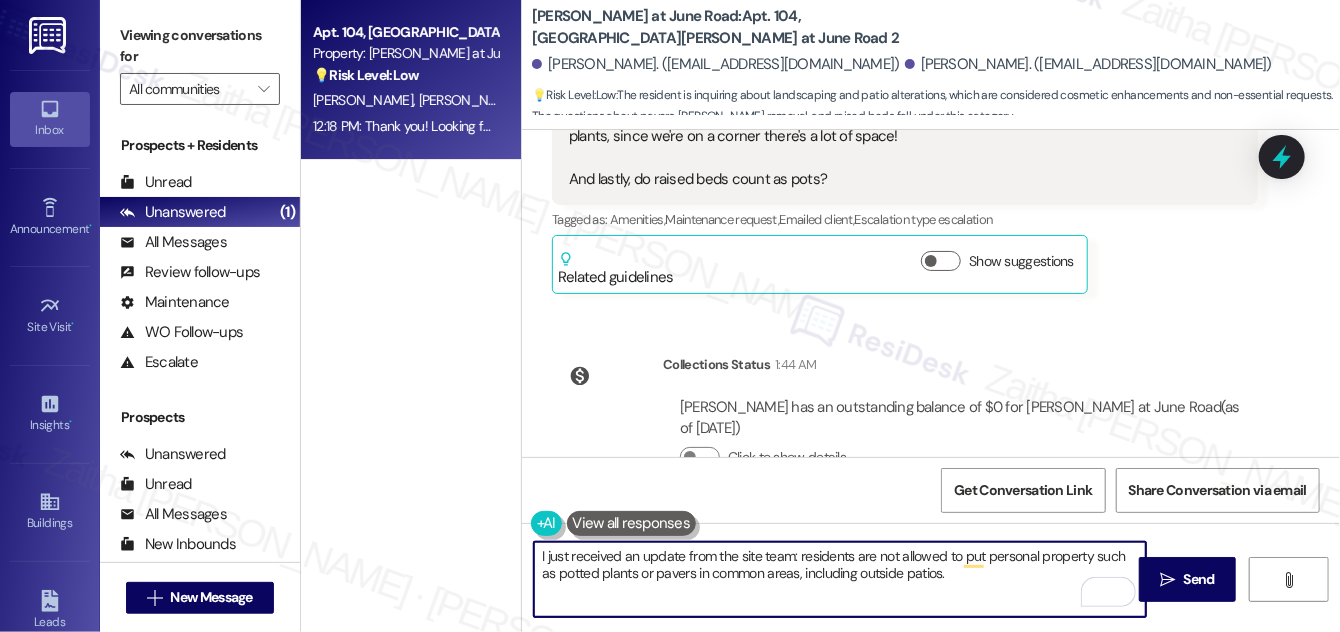 scroll, scrollTop: 2600, scrollLeft: 0, axis: vertical 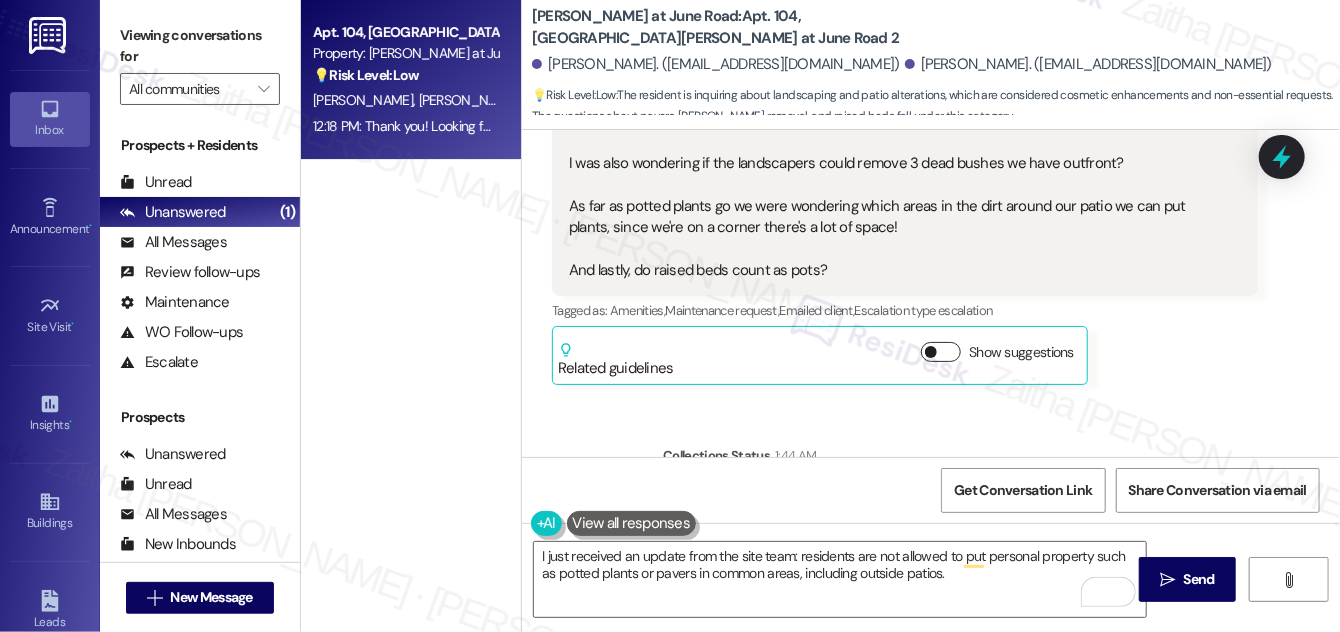 click on "Show suggestions" at bounding box center (941, 352) 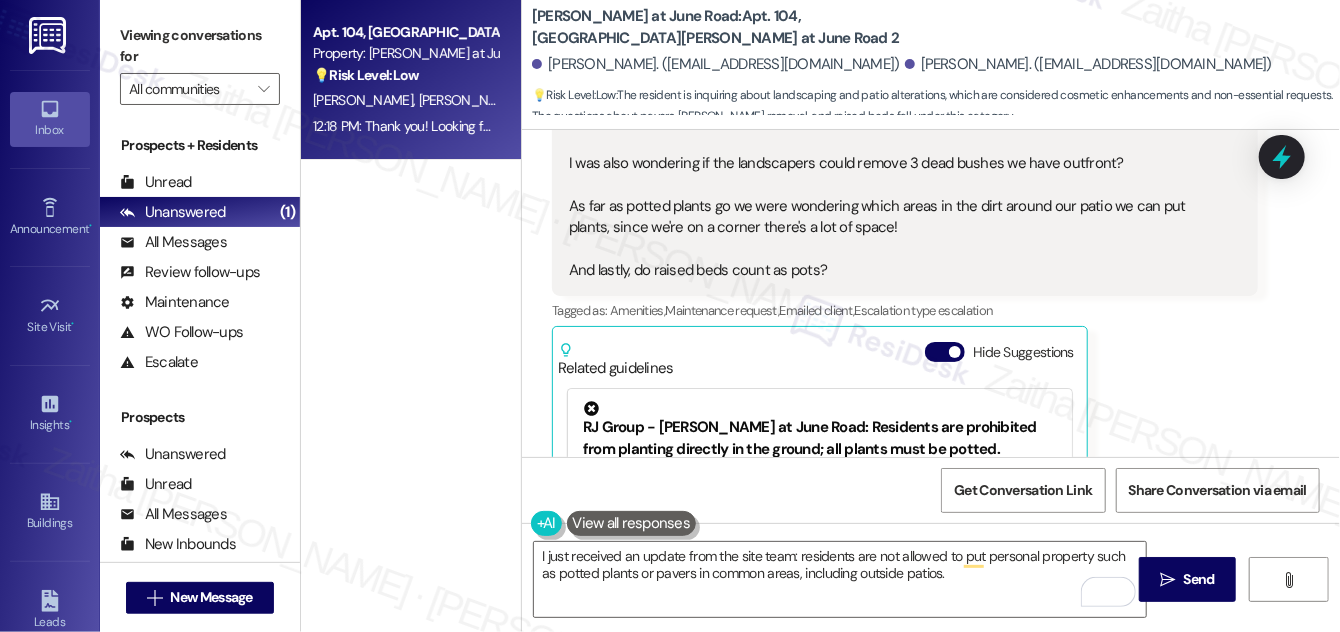 scroll, scrollTop: 2600, scrollLeft: 0, axis: vertical 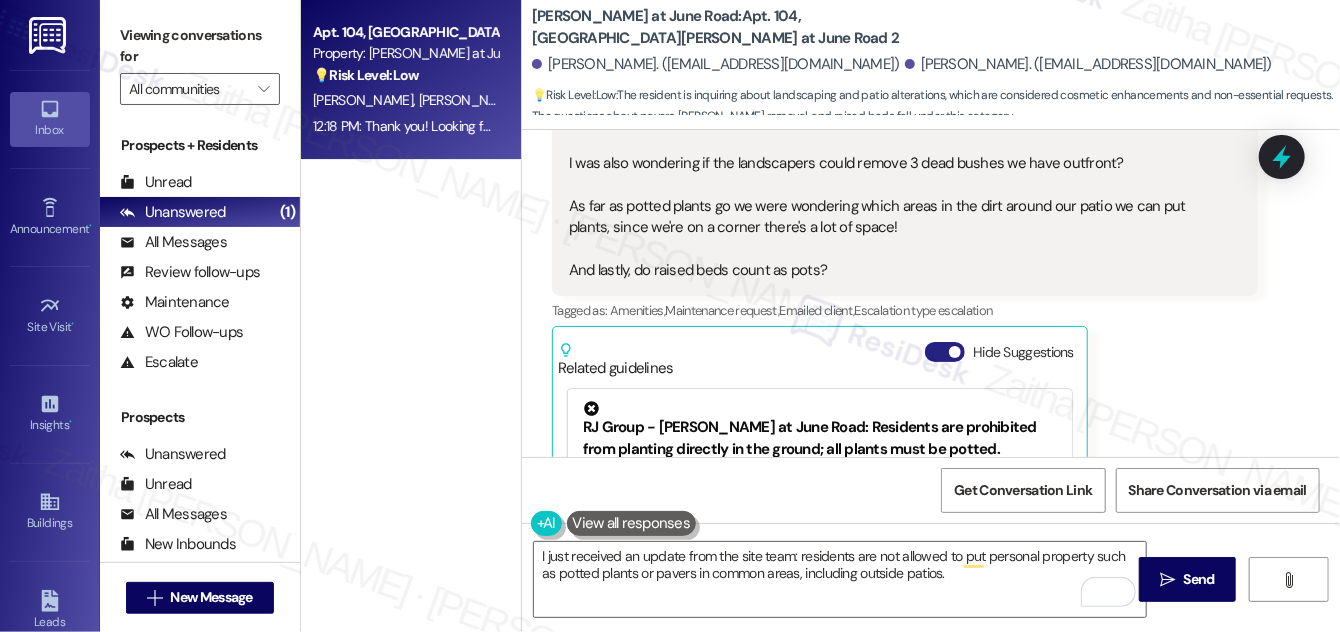 click on "Hide Suggestions" at bounding box center (945, 352) 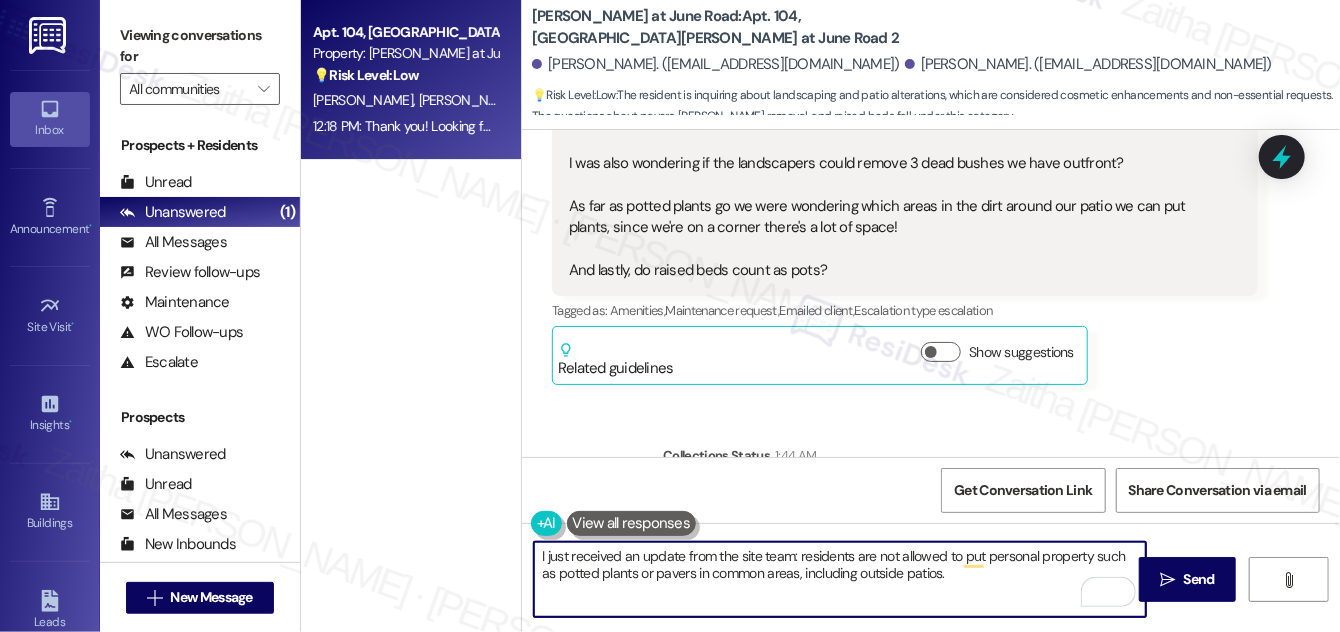 click on "I just received an update from the site team: residents are not allowed to put personal property such as potted plants or pavers in common areas, including outside patios." at bounding box center [840, 579] 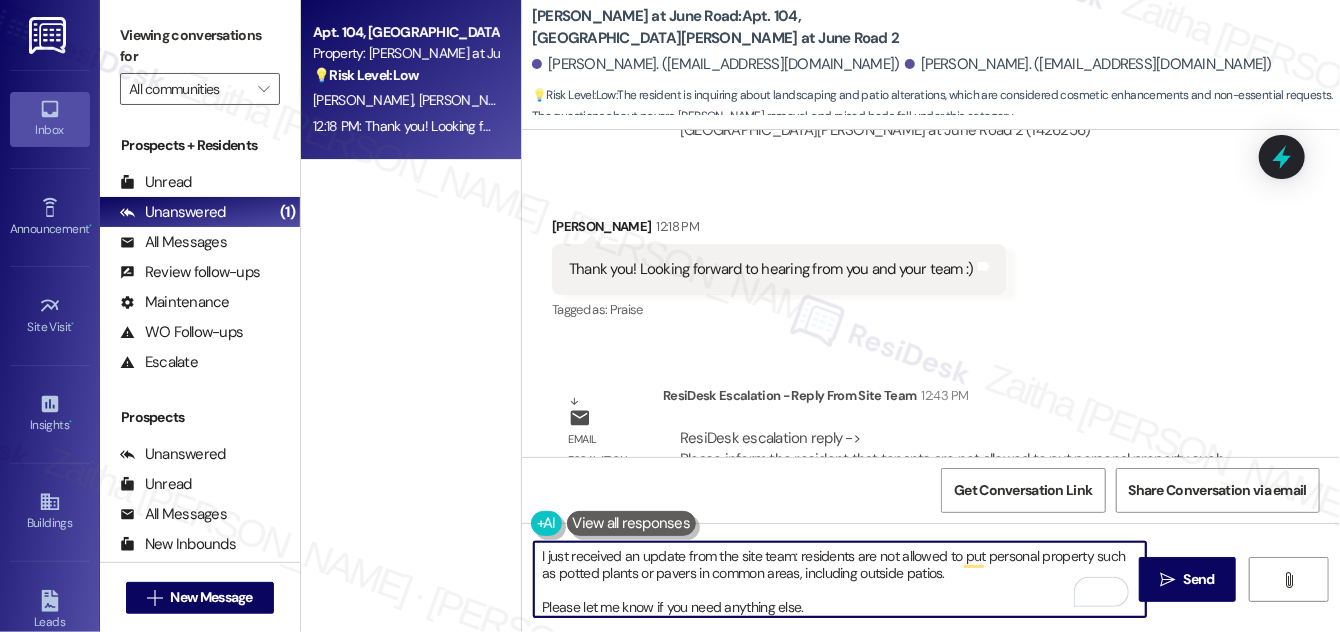 scroll, scrollTop: 3600, scrollLeft: 0, axis: vertical 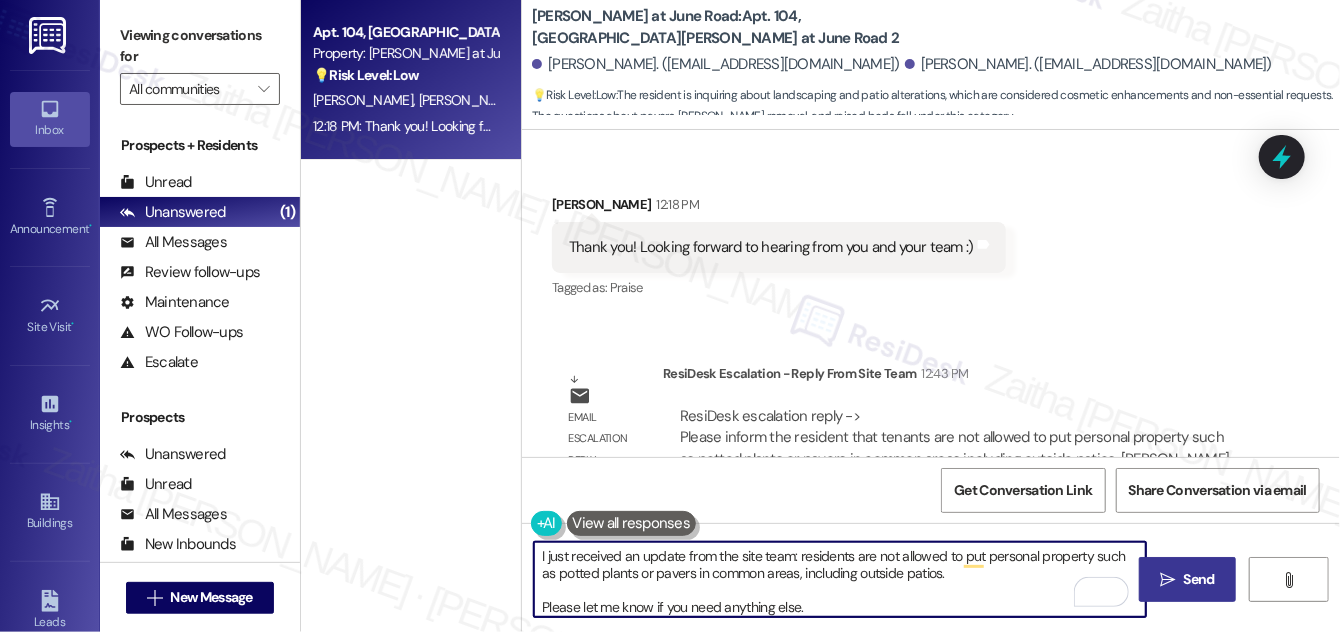 type on "I just received an update from the site team: residents are not allowed to put personal property such as potted plants or pavers in common areas, including outside patios.
Please let me know if you need anything else." 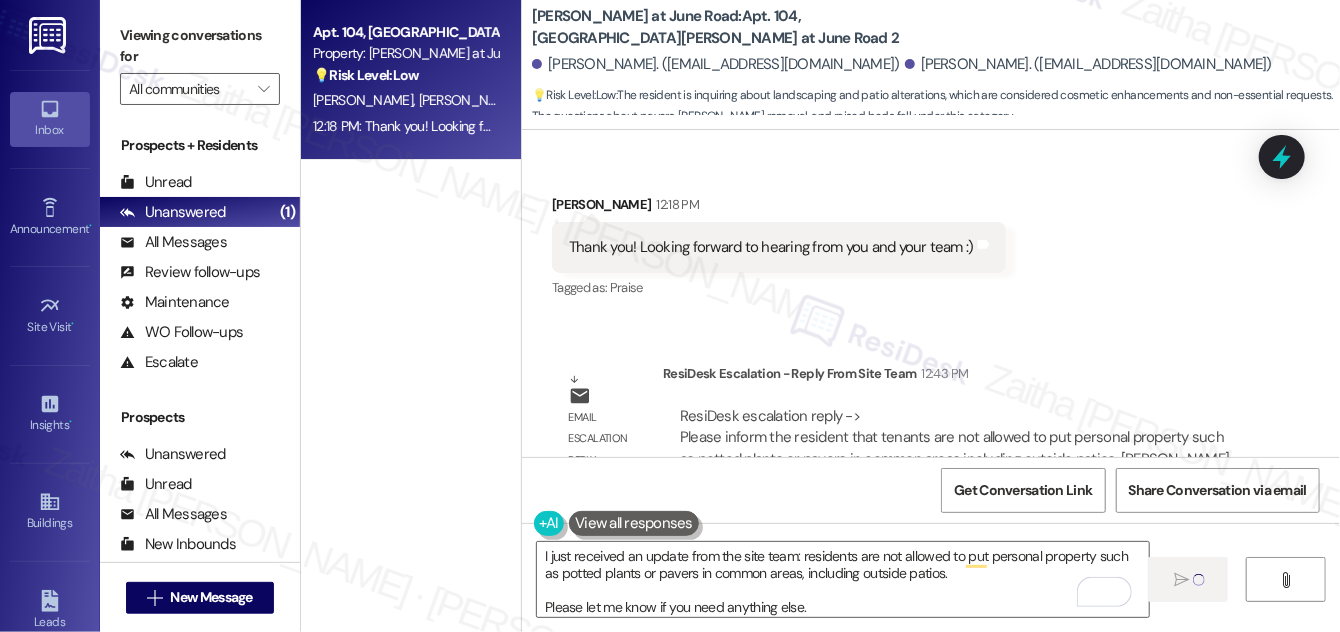 type 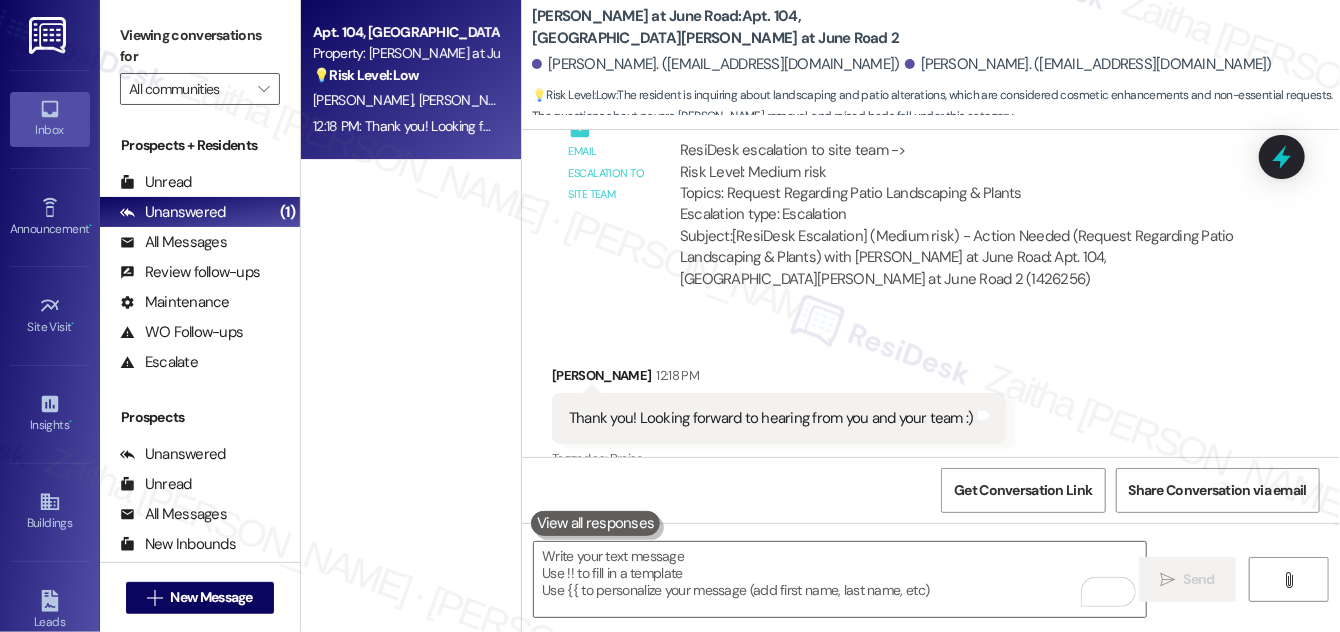 scroll, scrollTop: 3395, scrollLeft: 0, axis: vertical 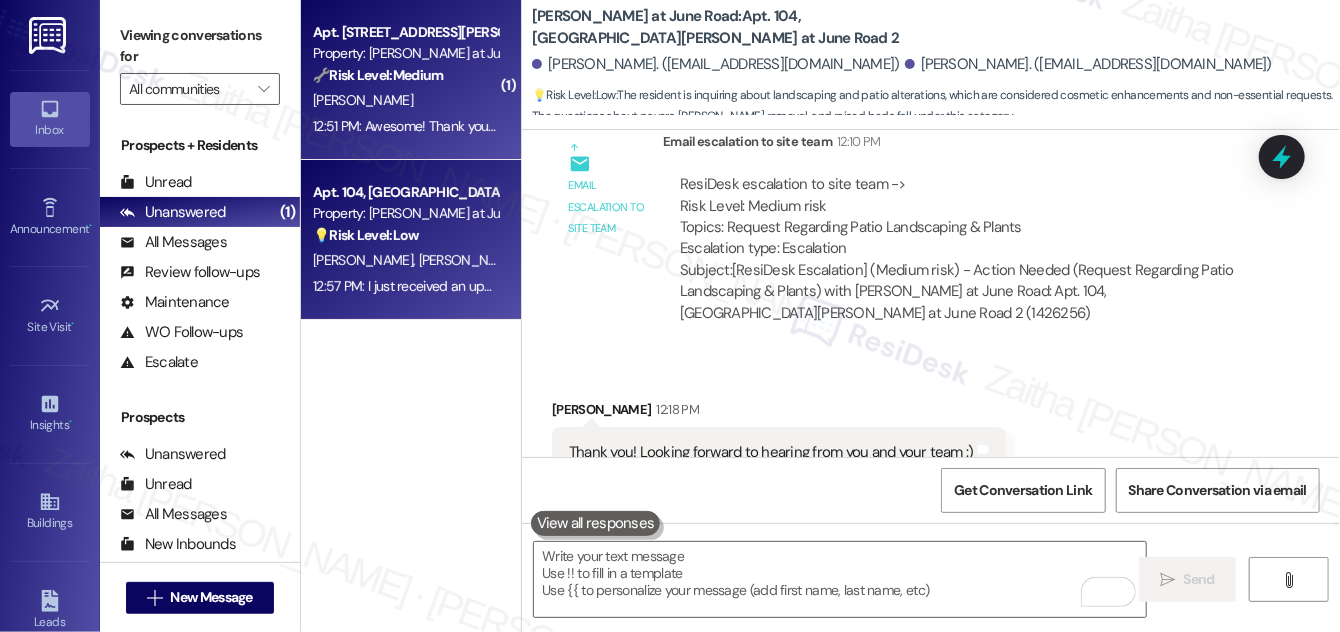 click on "12:51 PM: Awesome! Thank you Sarah!  12:51 PM: Awesome! Thank you Sarah!" at bounding box center [454, 126] 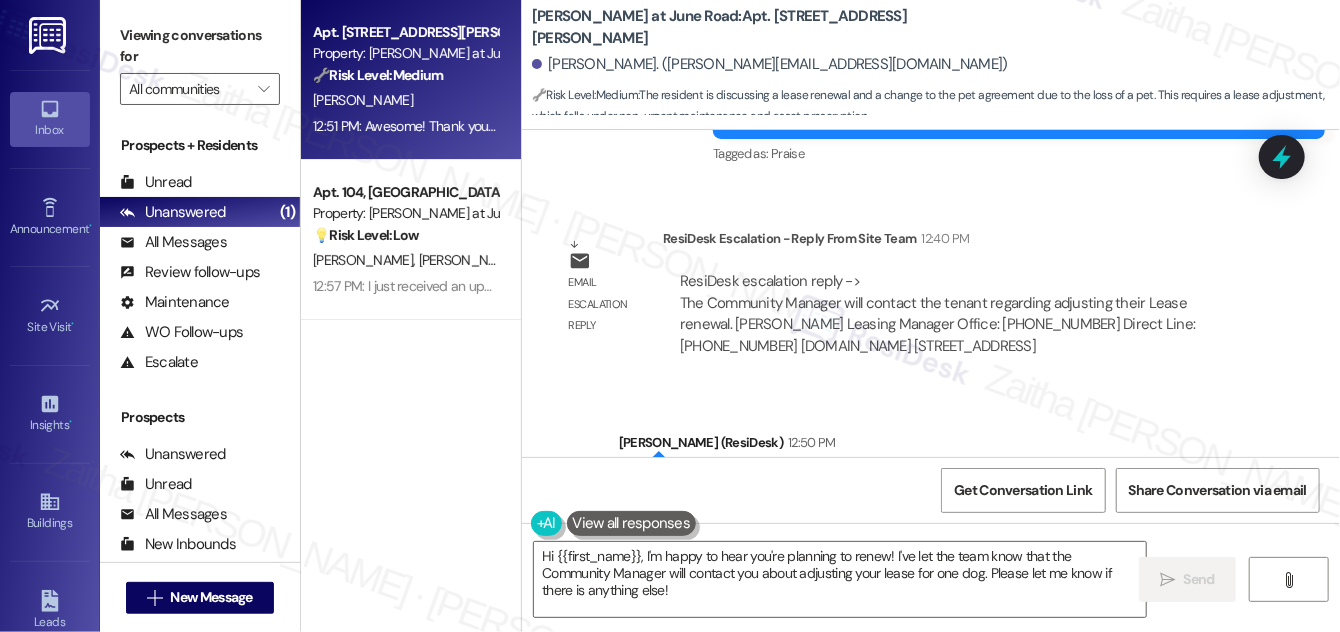 scroll, scrollTop: 11797, scrollLeft: 0, axis: vertical 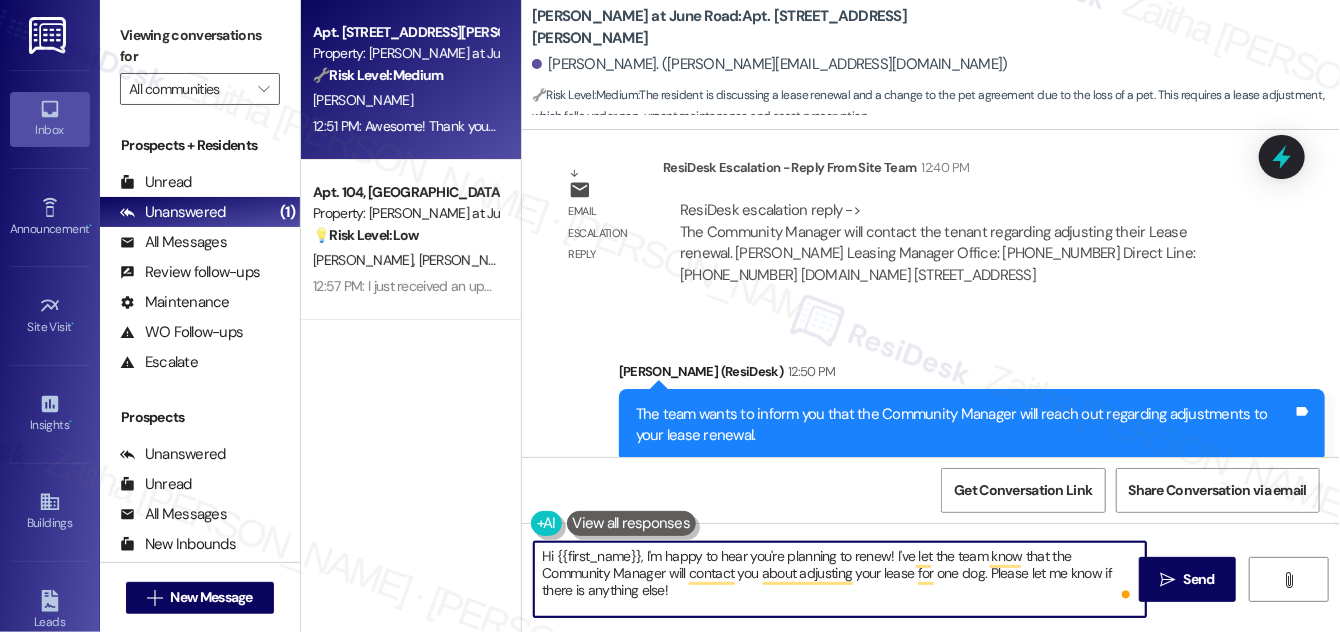 drag, startPoint x: 556, startPoint y: 556, endPoint x: 986, endPoint y: 578, distance: 430.5624 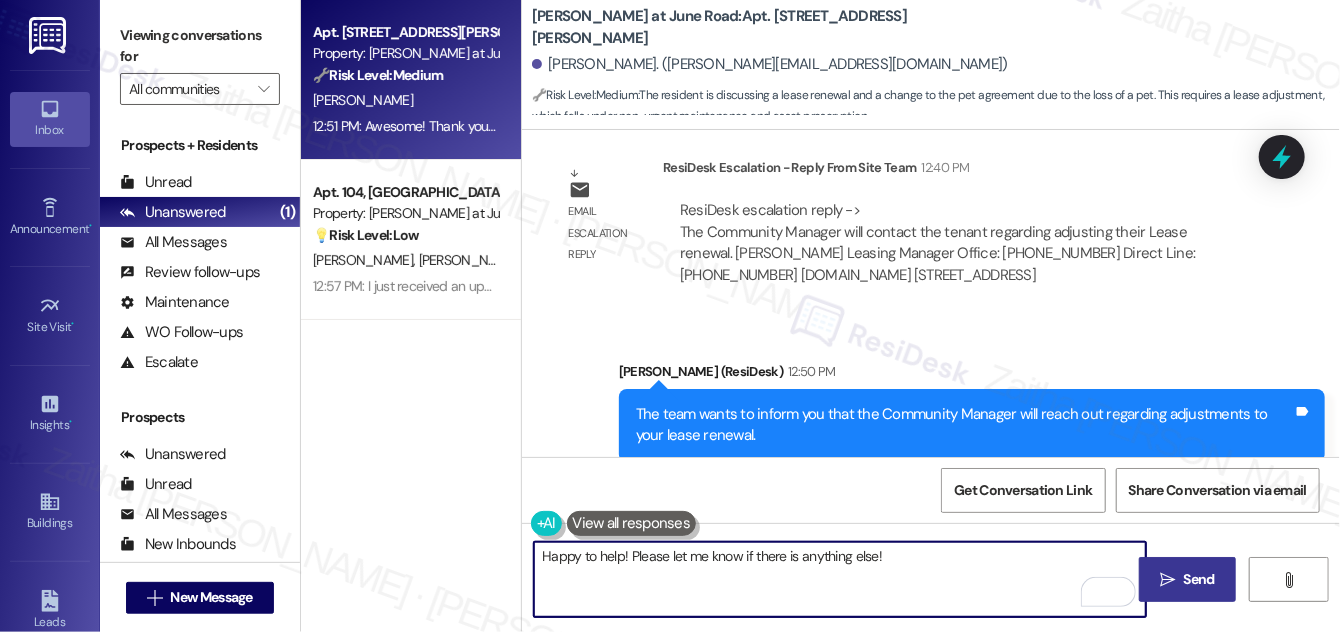 type on "Happy to help! Please let me know if there is anything else!" 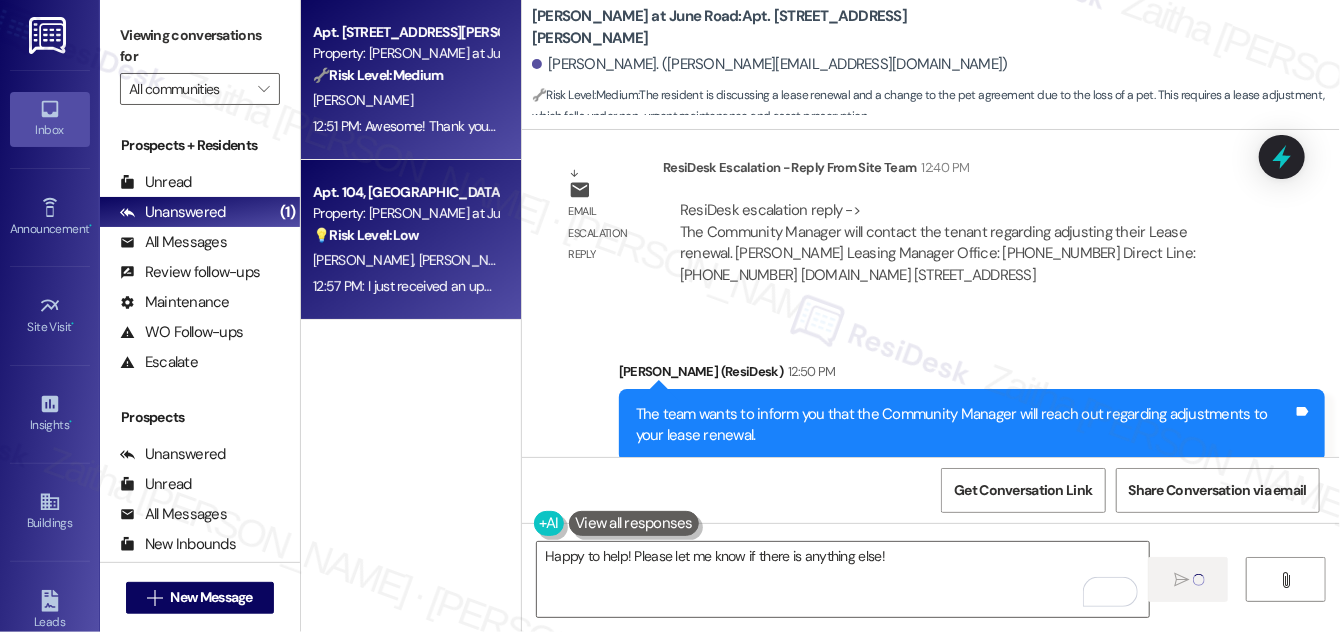 type 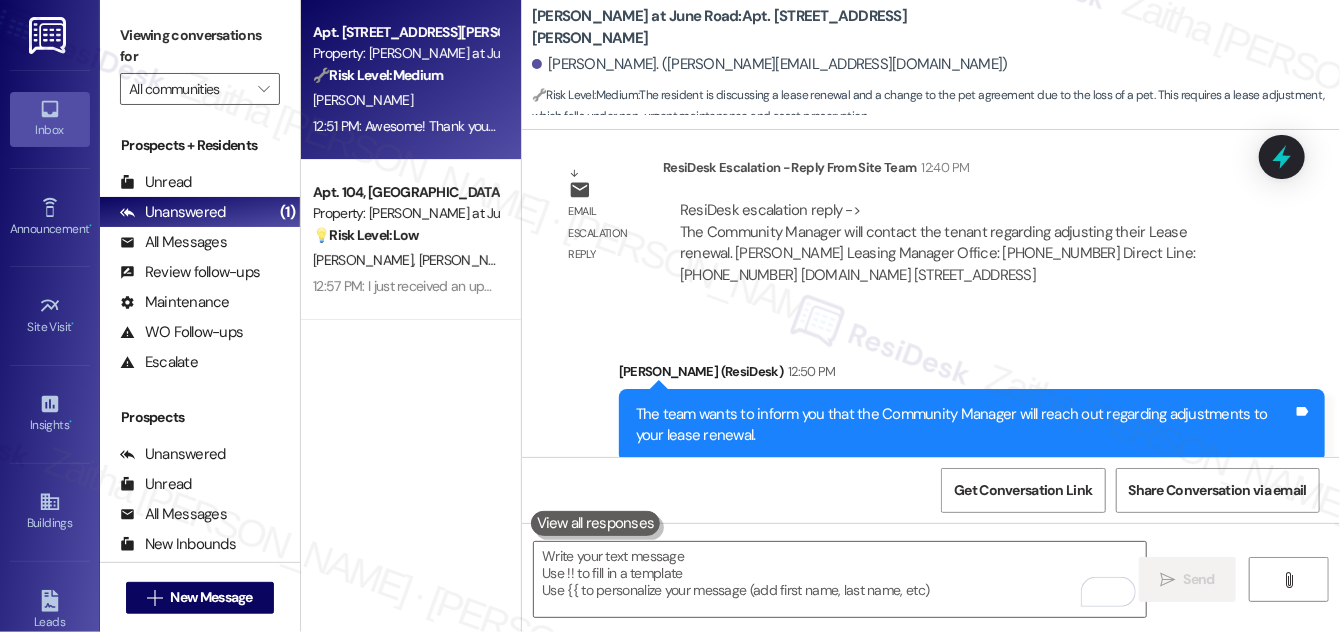 scroll, scrollTop: 11797, scrollLeft: 0, axis: vertical 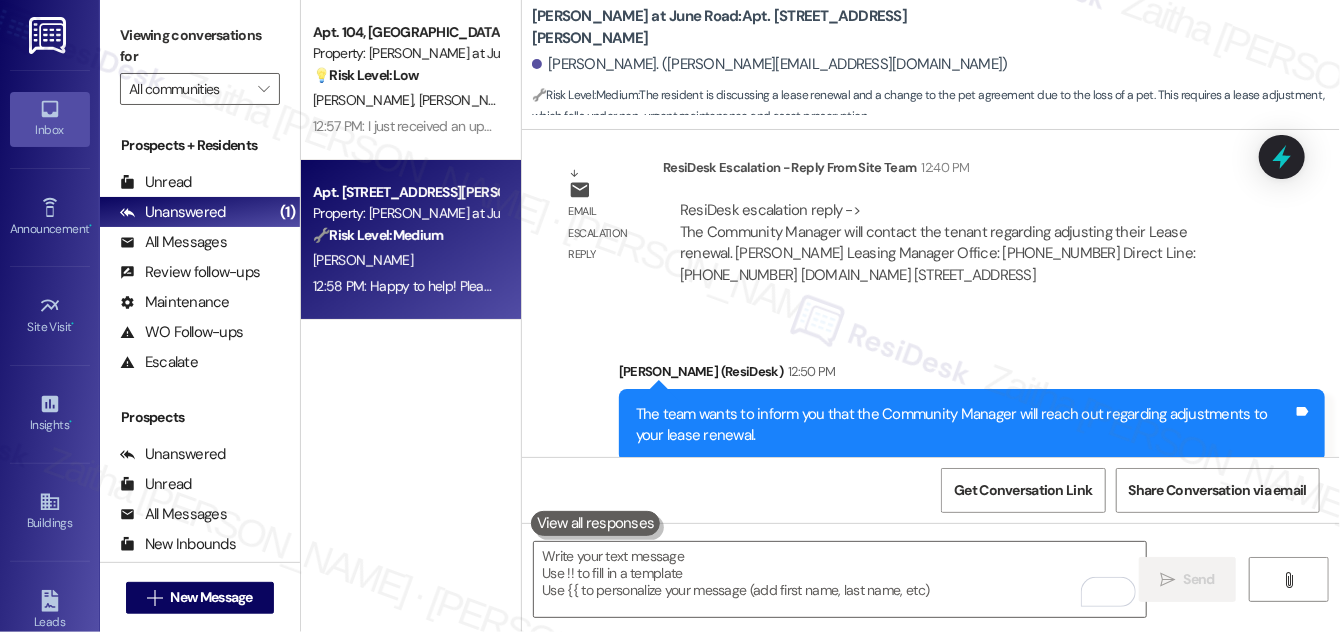 click on "🔧  Risk Level:  Medium" at bounding box center [378, 235] 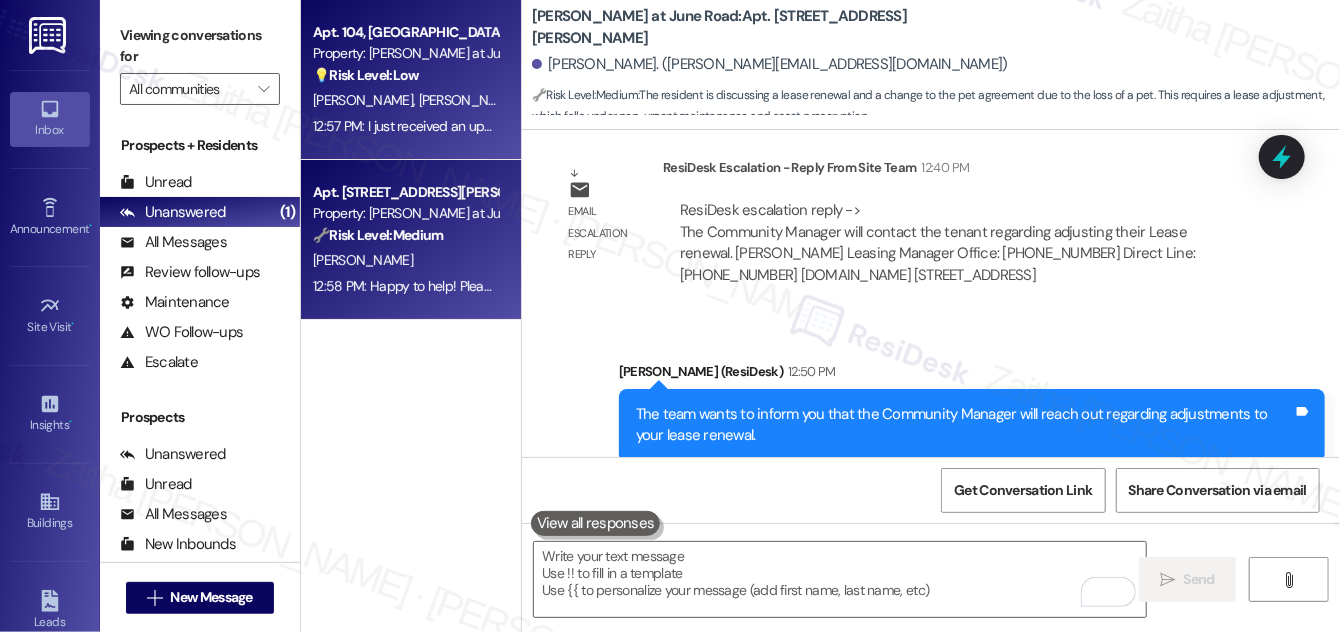 click on "Z. Remick E. Lemaster" at bounding box center [405, 100] 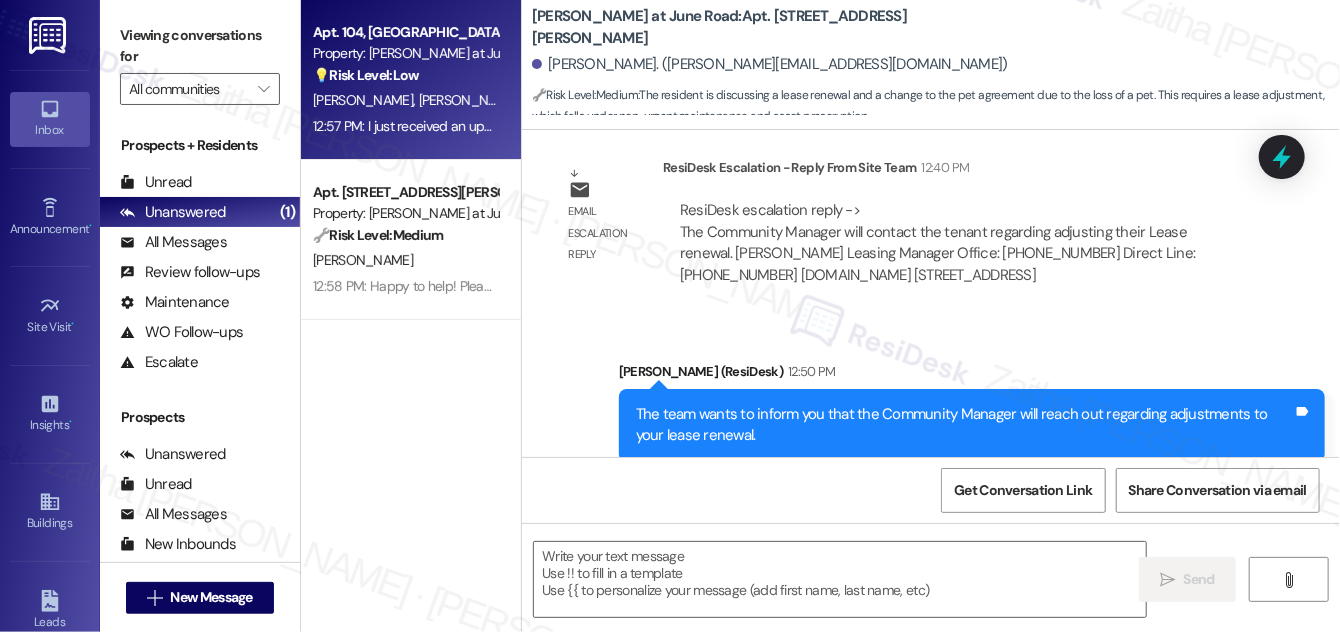 type on "Fetching suggested responses. Please feel free to read through the conversation in the meantime." 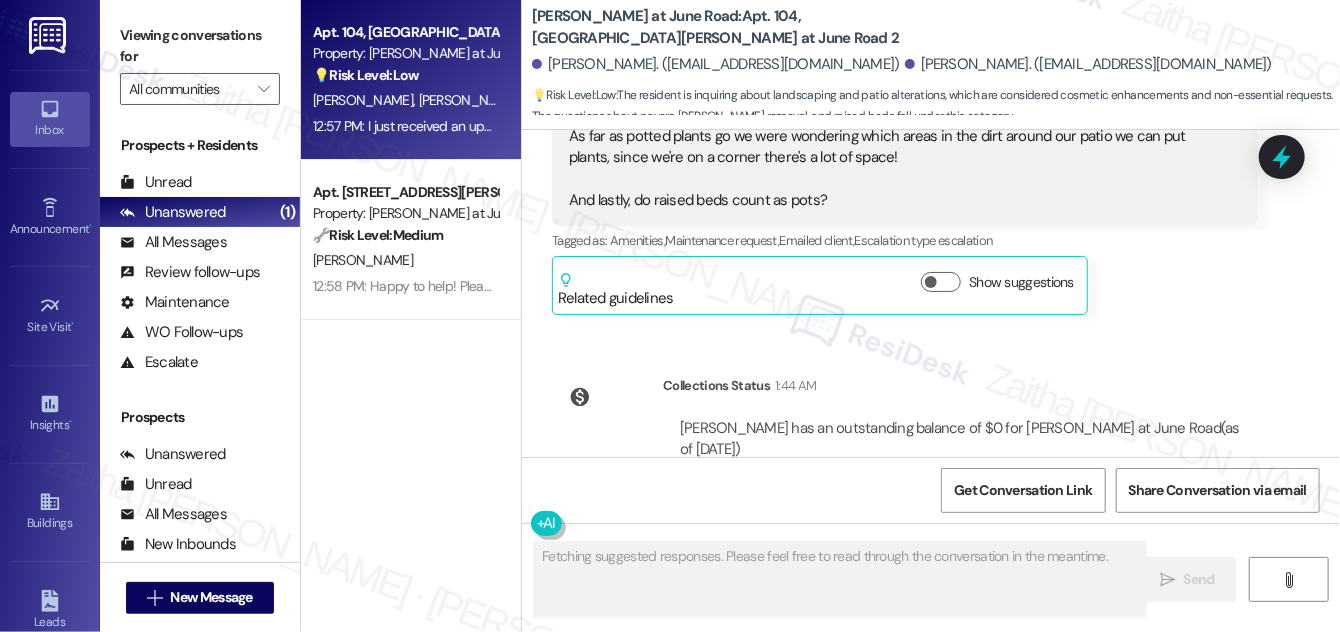 scroll, scrollTop: 2668, scrollLeft: 0, axis: vertical 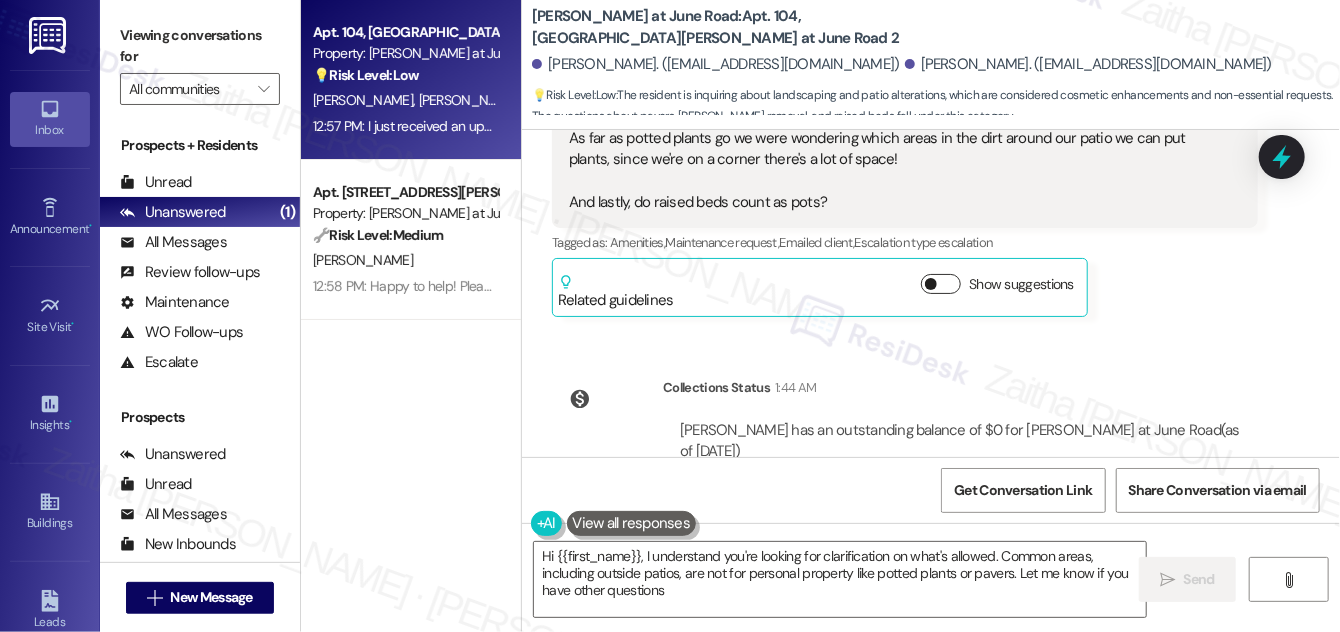 type on "Hi {{first_name}}, I understand you're looking for clarification on what's allowed. Common areas, including outside patios, are not for personal property like potted plants or pavers. Let me know if you have other questions!" 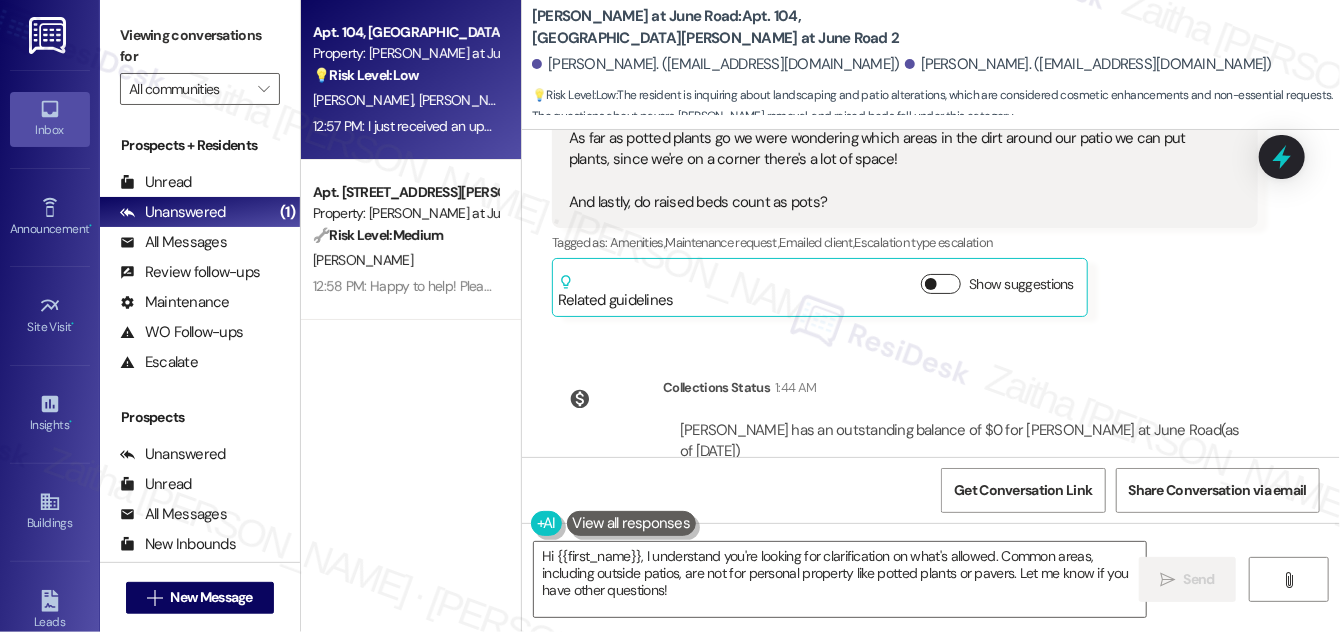 click on "Show suggestions" at bounding box center (941, 284) 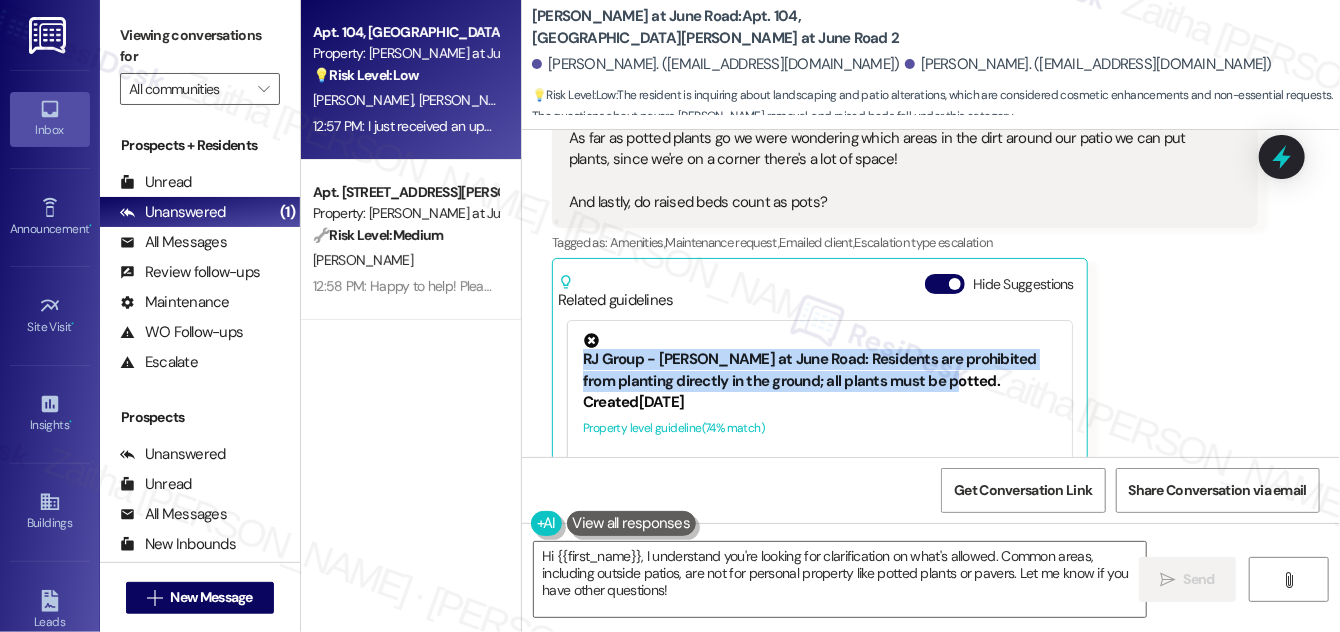 drag, startPoint x: 578, startPoint y: 291, endPoint x: 978, endPoint y: 316, distance: 400.7805 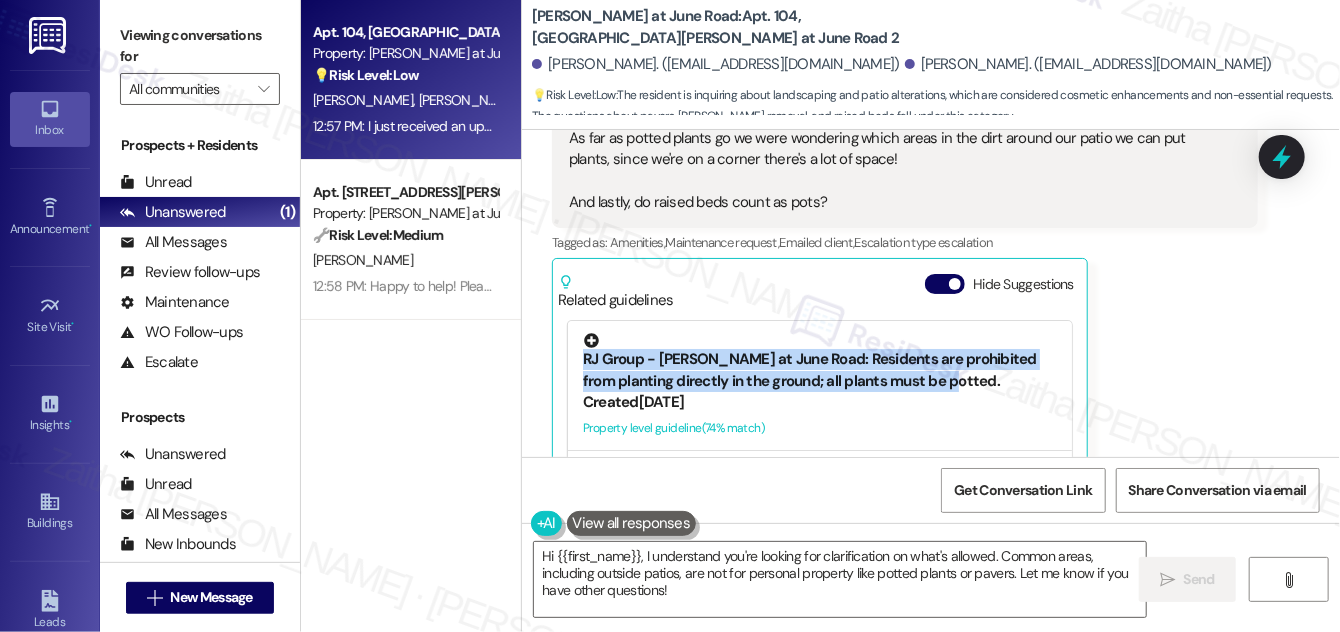 copy on "RJ Group - Meadows at June Road: Residents are prohibited from planting directly in the ground; all plants must be potted." 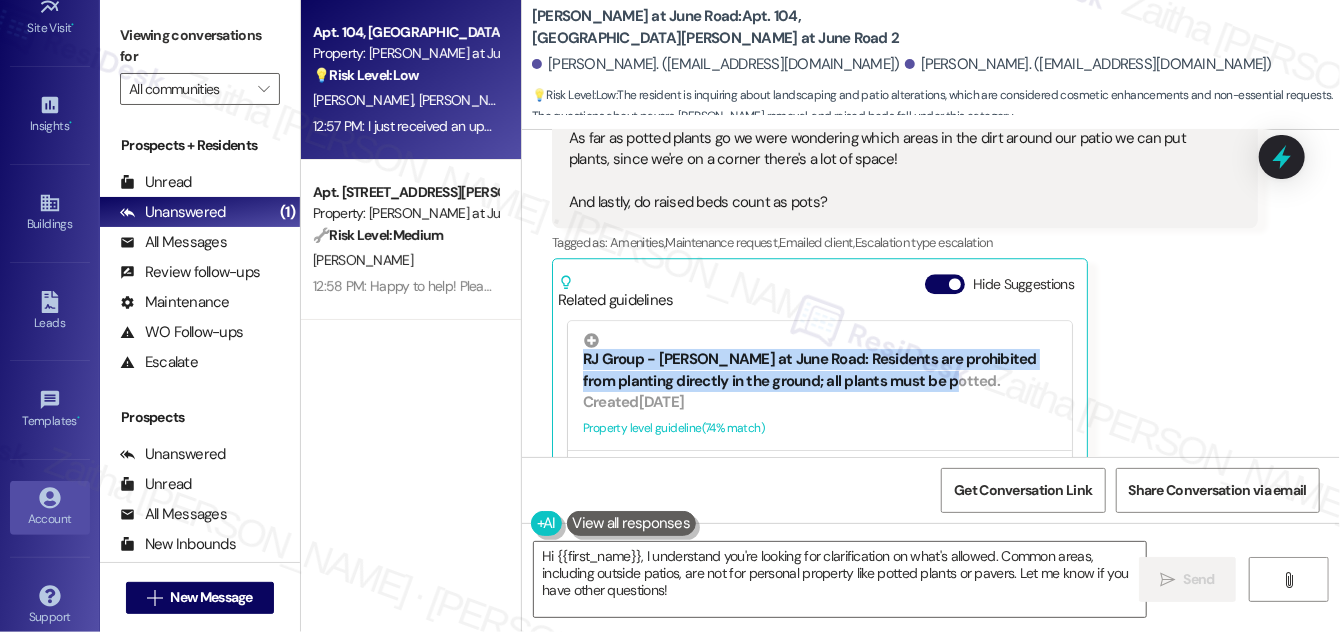 scroll, scrollTop: 314, scrollLeft: 0, axis: vertical 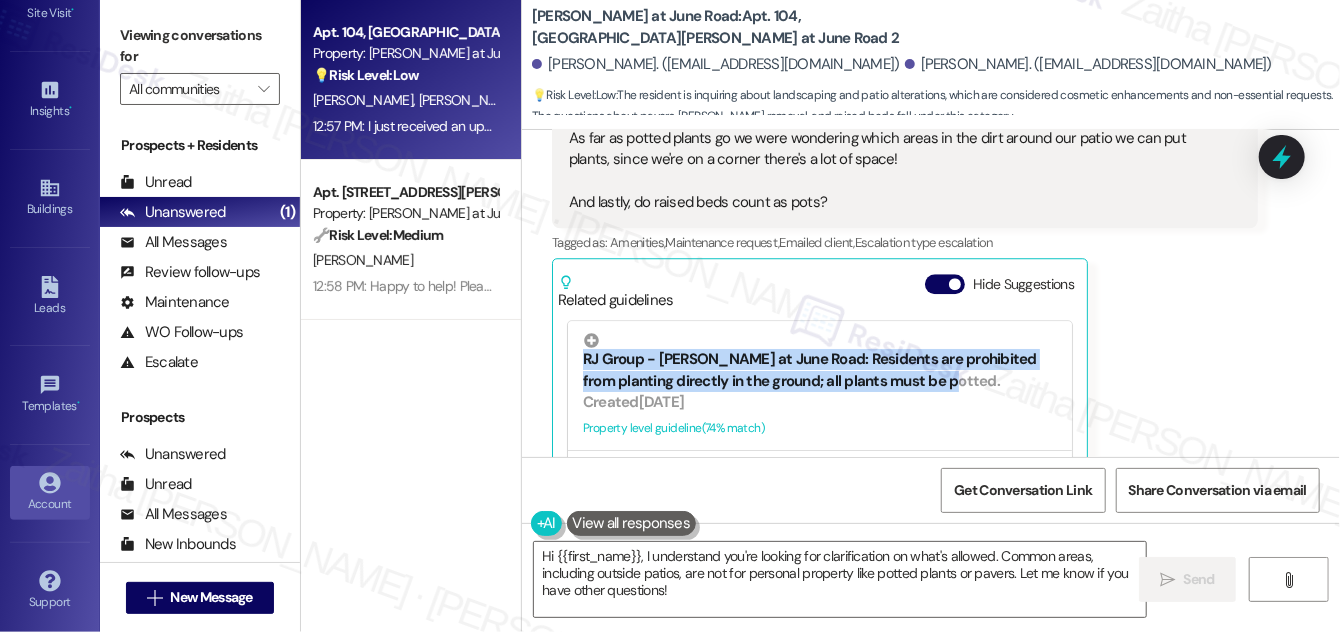 click on "Account" at bounding box center [50, 504] 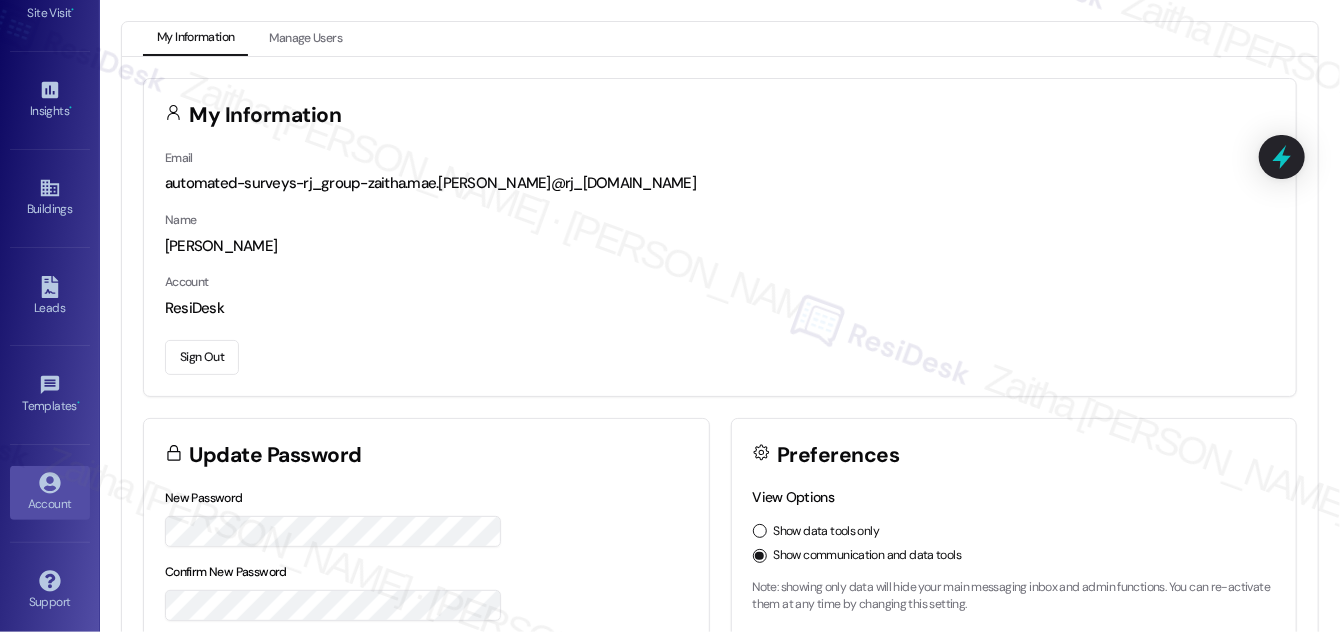 click on "Sign Out" at bounding box center (202, 357) 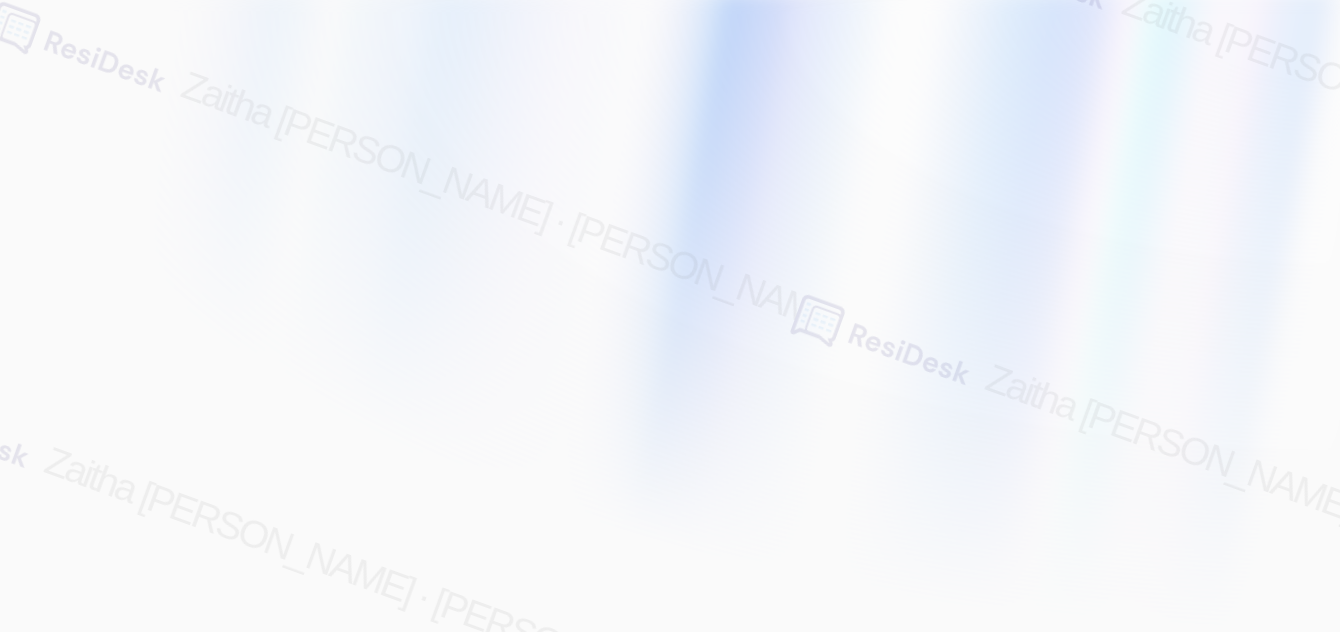 scroll, scrollTop: 0, scrollLeft: 0, axis: both 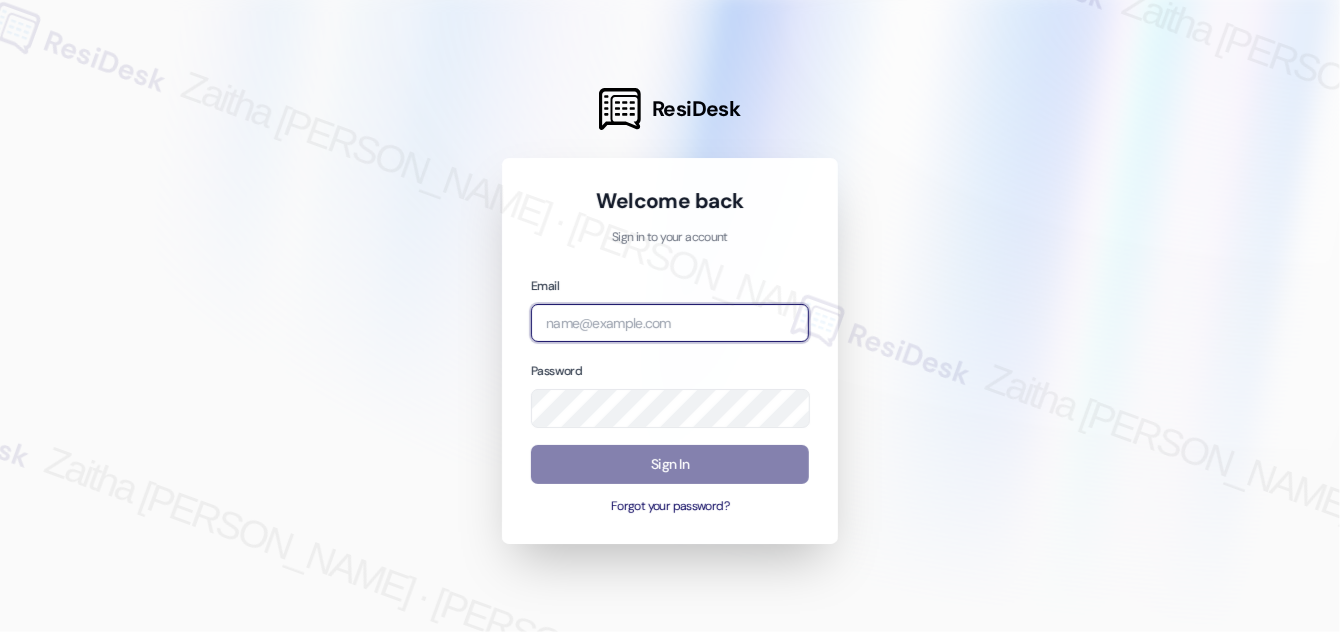 click at bounding box center [670, 323] 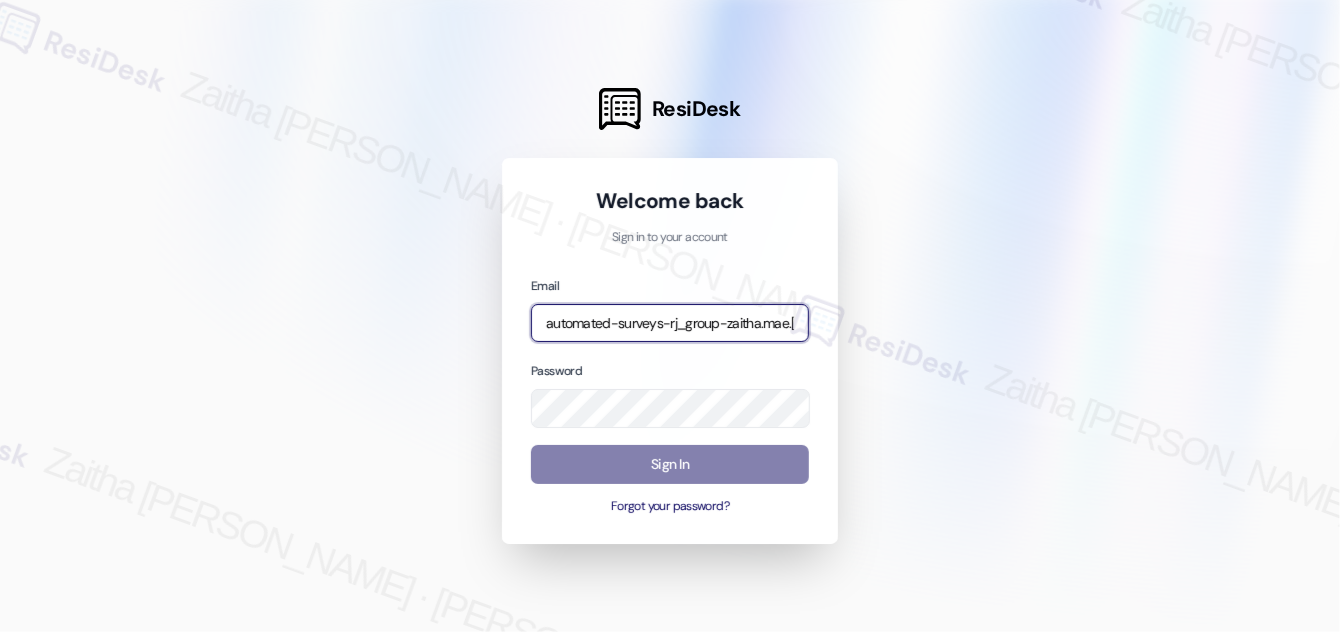 type on "automated-surveys-rj_group-zaitha.mae.garcia@rj_group.com" 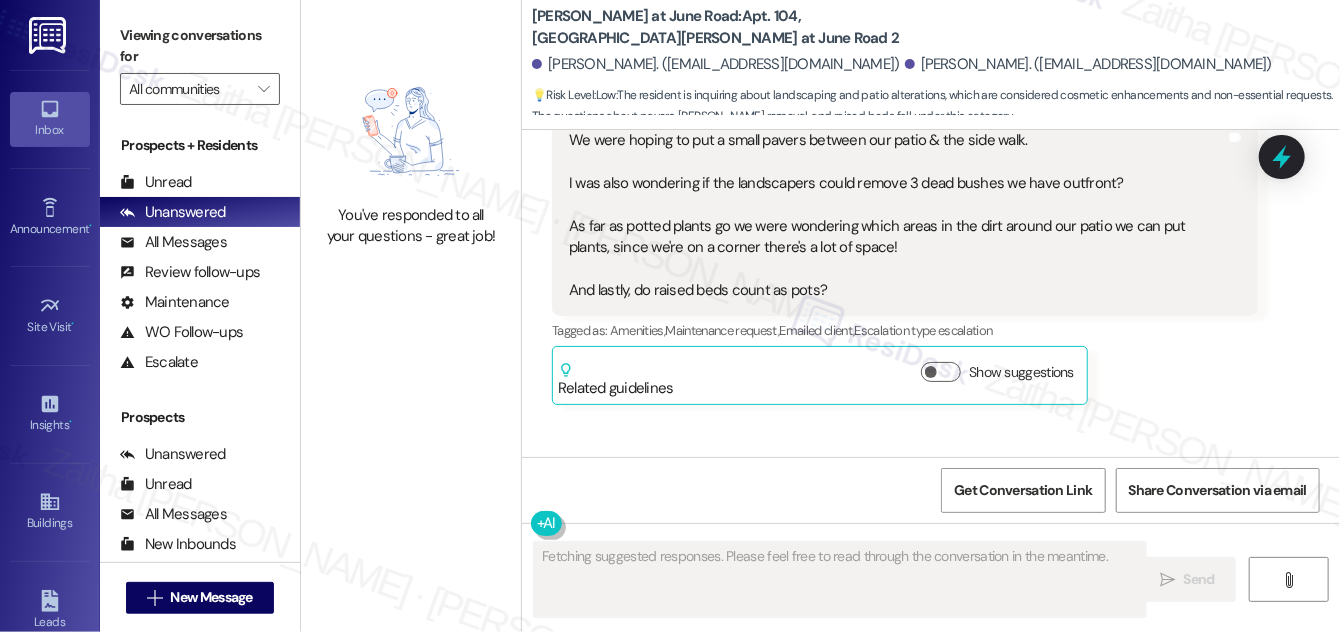 scroll, scrollTop: 2577, scrollLeft: 0, axis: vertical 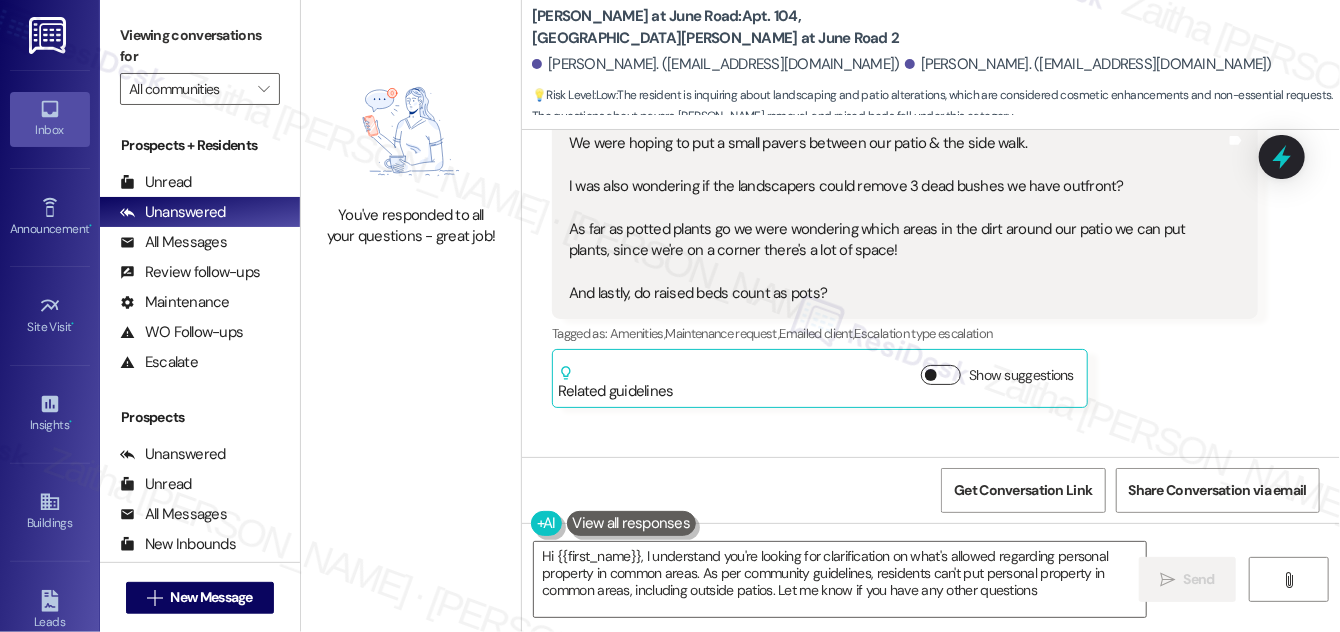 type on "Hi {{first_name}}, I understand you're looking for clarification on what's allowed regarding personal property in common areas. As per community guidelines, residents can't put personal property in common areas, including outside patios. Let me know if you have any other questions!" 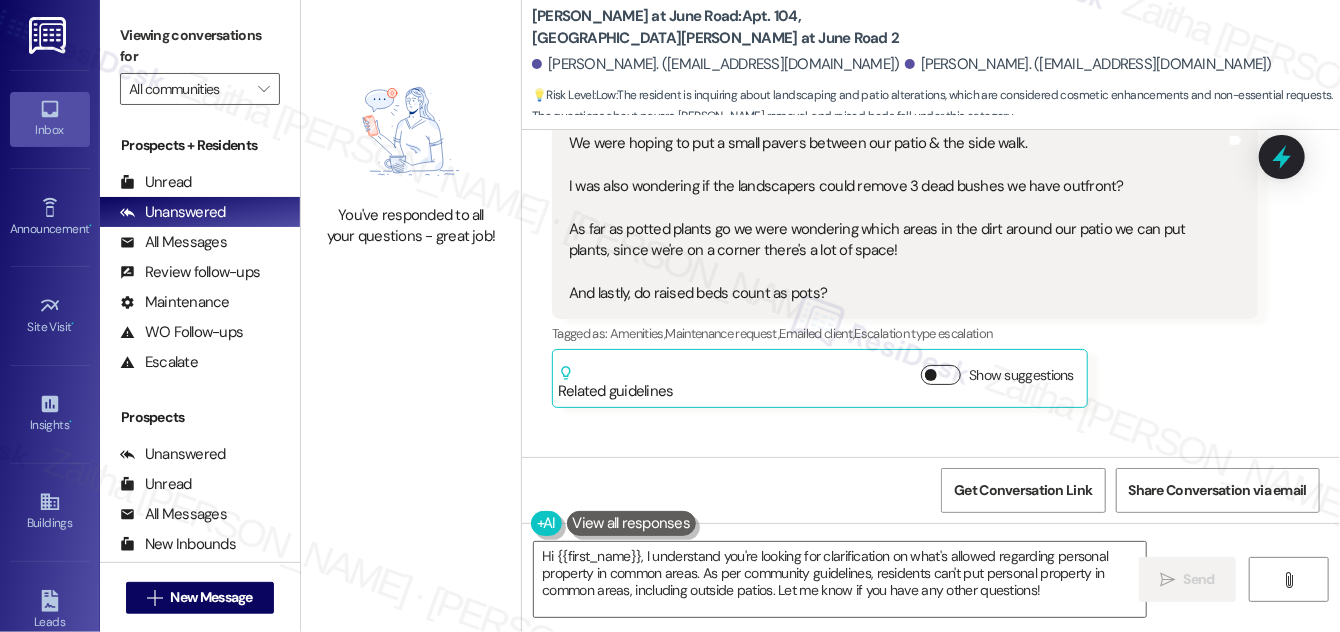 click on "Show suggestions" at bounding box center [941, 375] 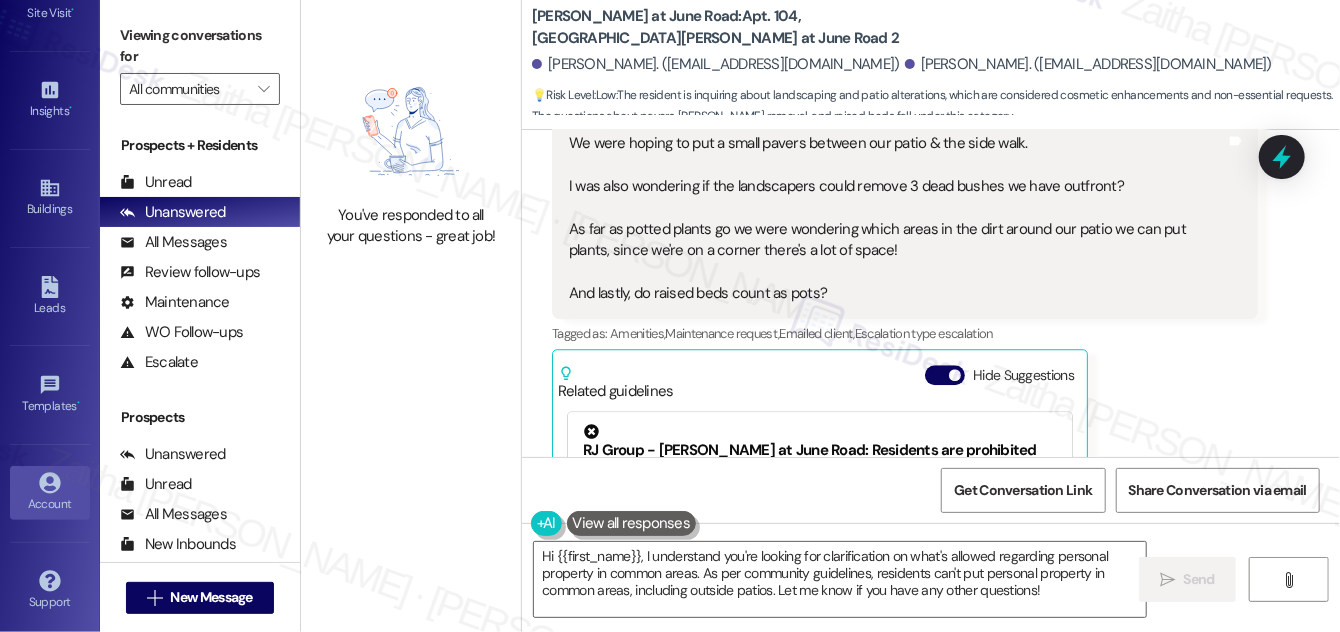 scroll, scrollTop: 314, scrollLeft: 0, axis: vertical 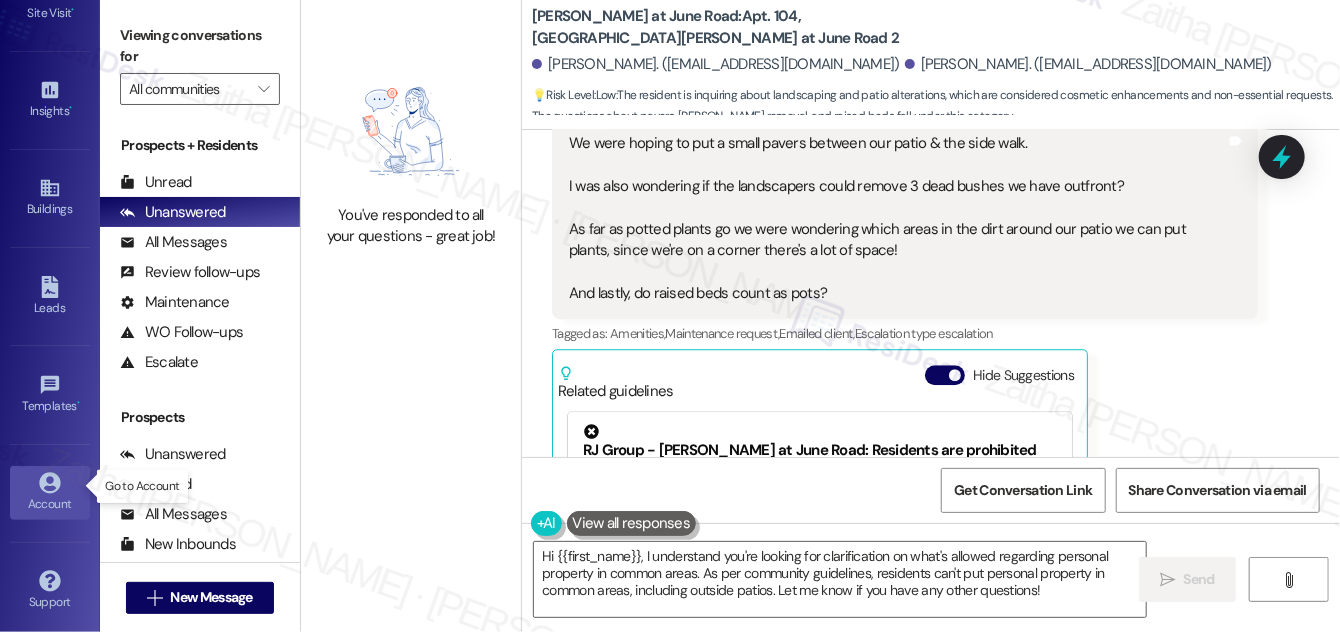 click on "Account" at bounding box center [50, 504] 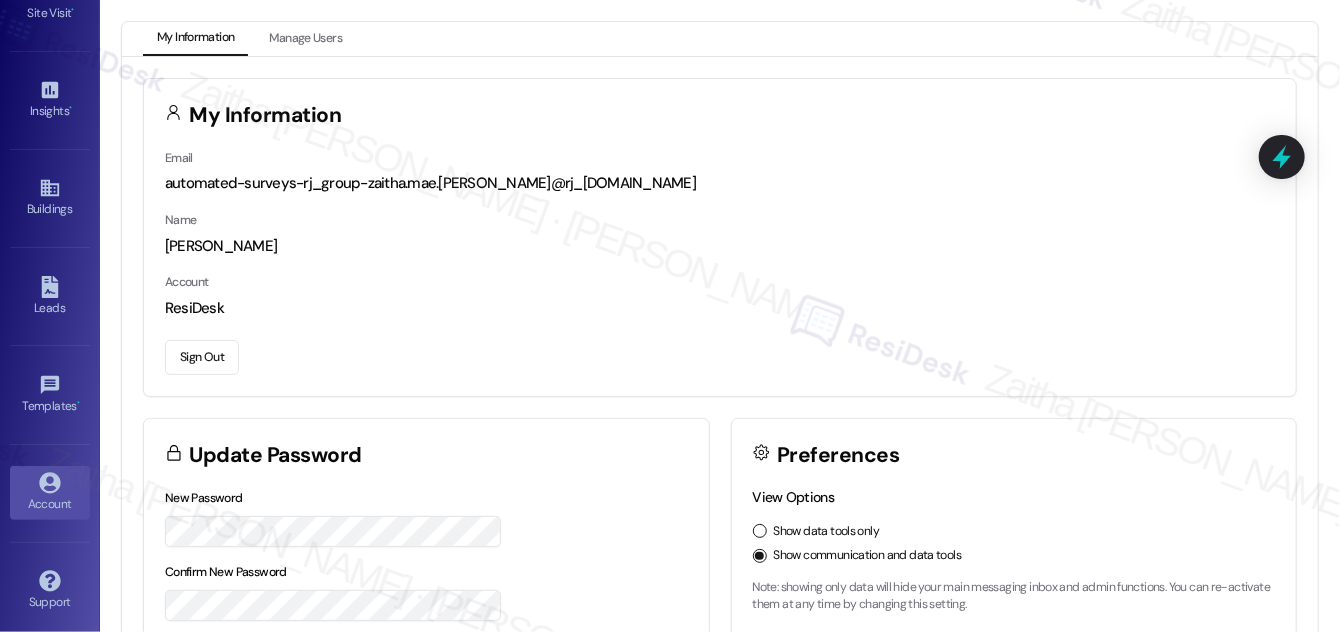 click on "Sign Out" at bounding box center (202, 357) 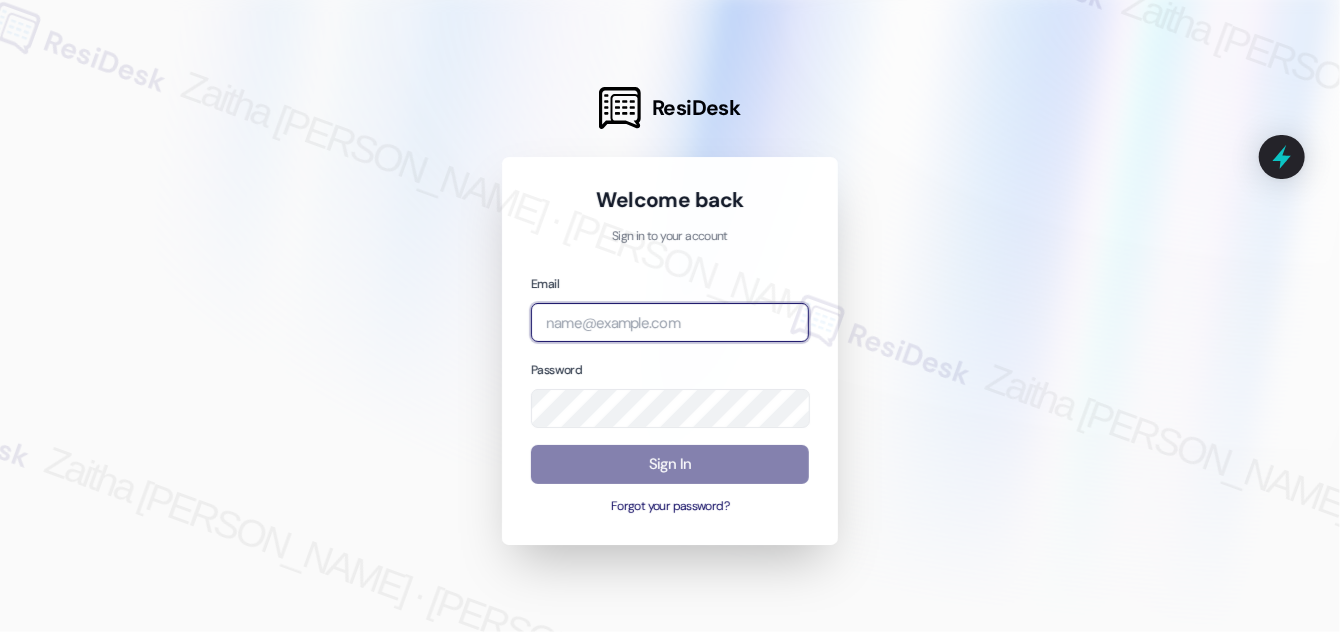 click at bounding box center [670, 322] 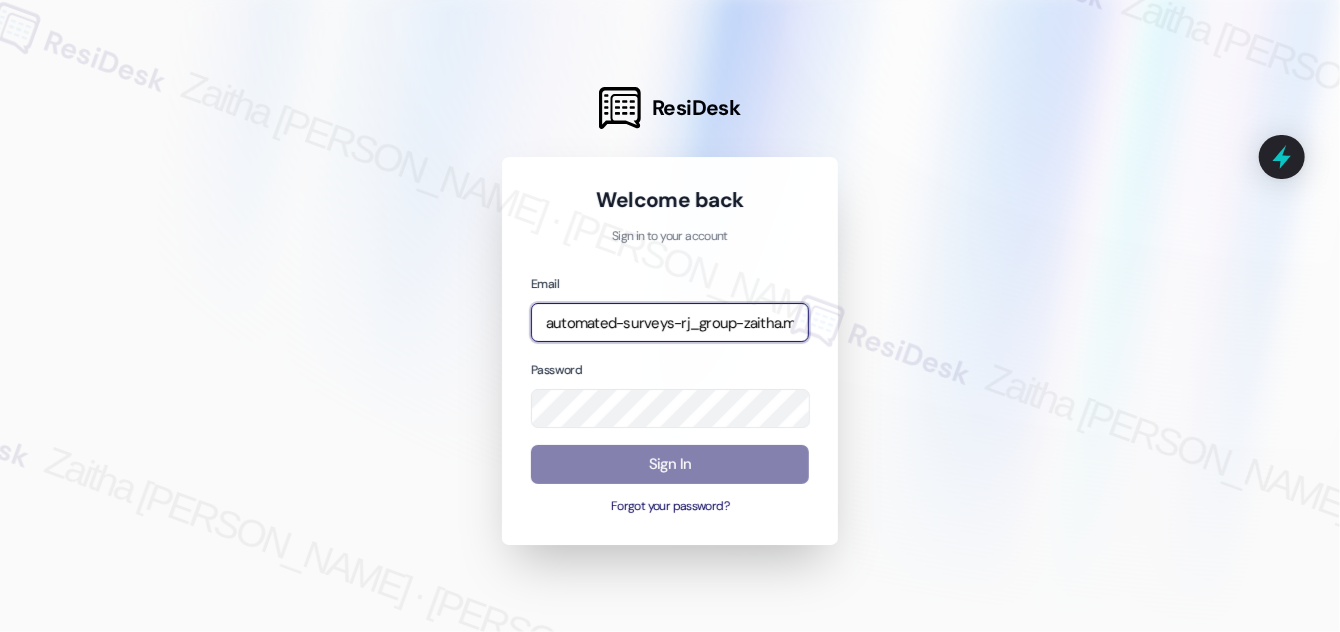 type on "automated-surveys-rj_group-zaitha.mae.garcia@rj_group.com" 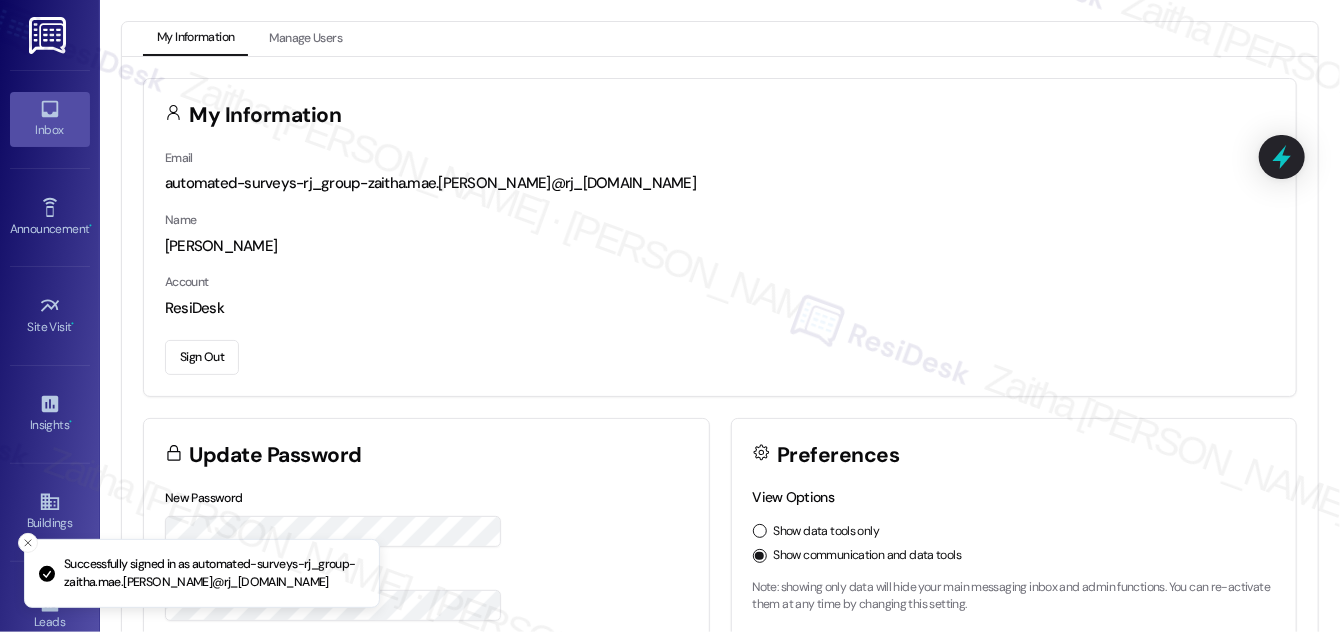 click on "Inbox" at bounding box center (50, 130) 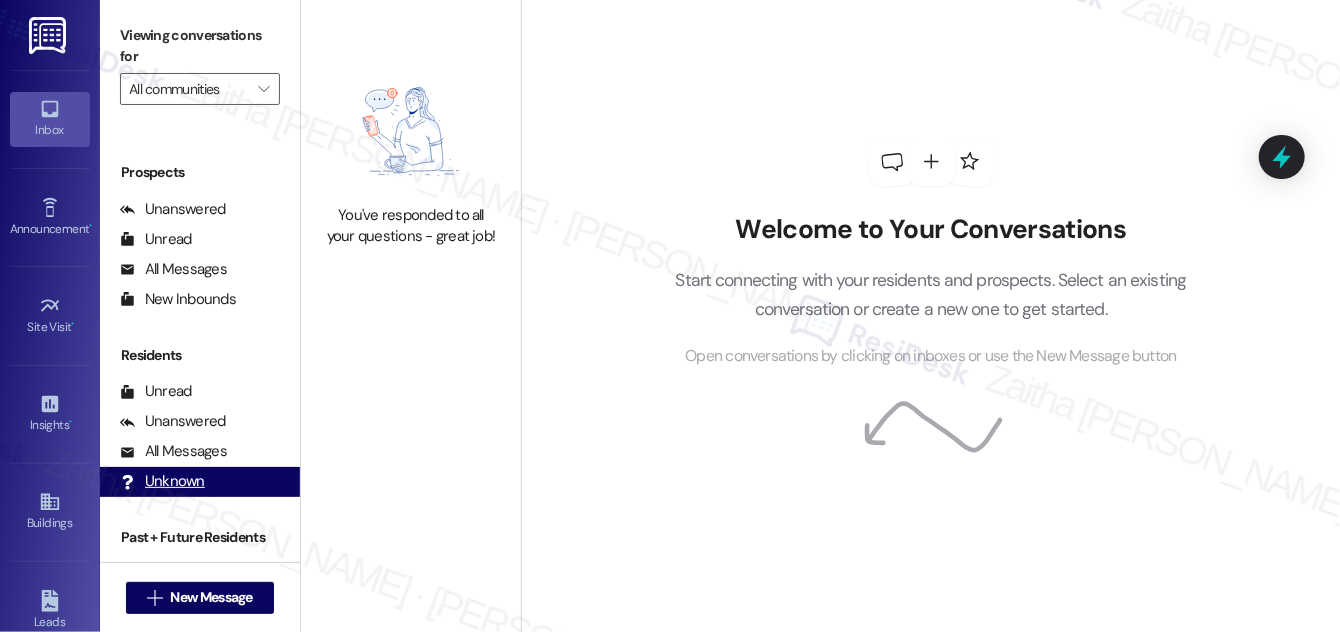scroll, scrollTop: 264, scrollLeft: 0, axis: vertical 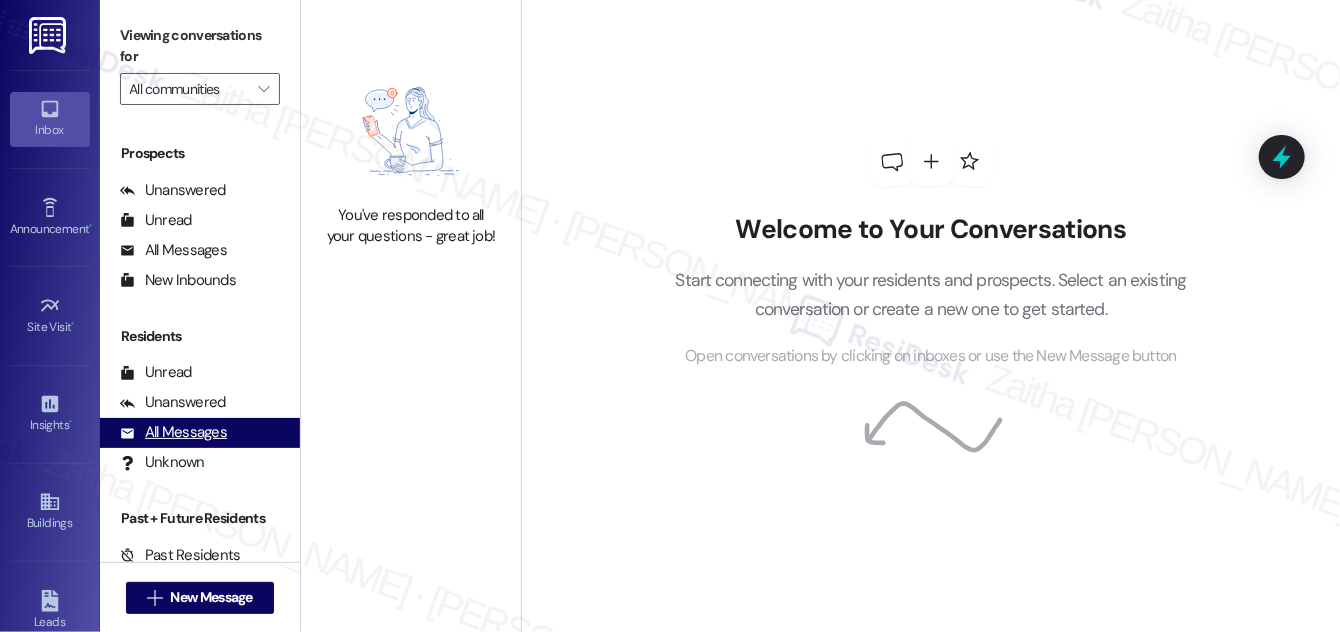 click on "All Messages" at bounding box center (173, 432) 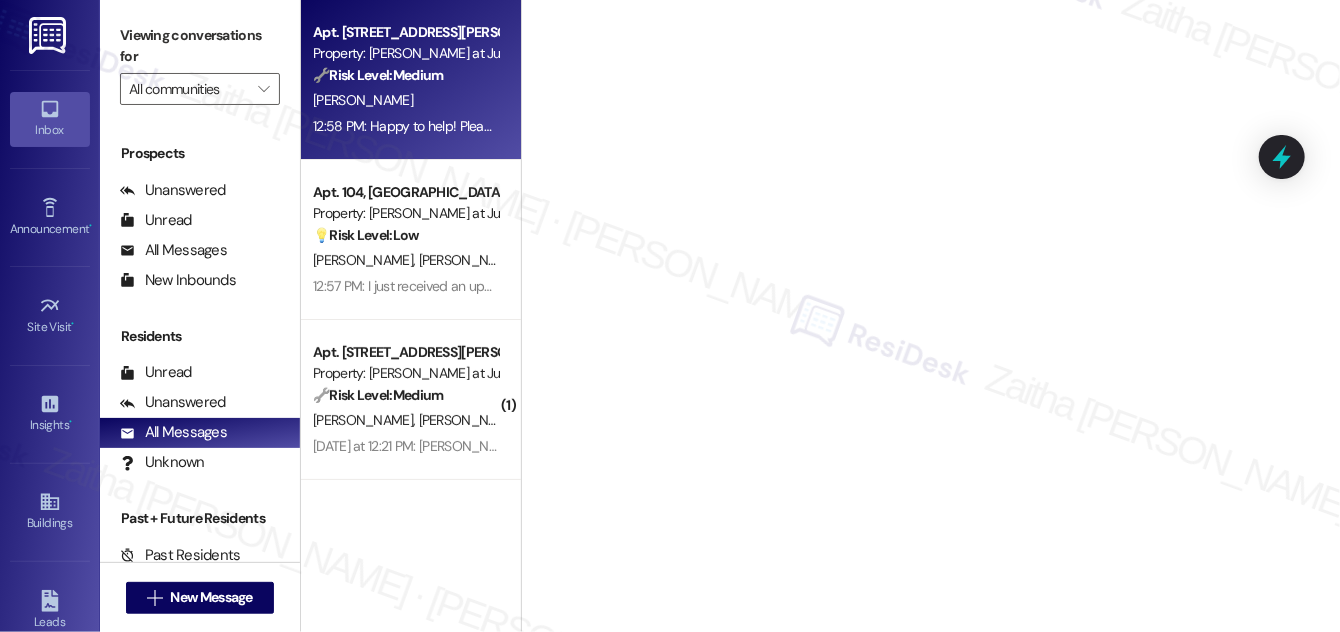 click on "🔧  Risk Level:  Medium The resident is discussing a lease renewal and a change to the pet agreement due to the loss of a pet. This requires a lease adjustment, which falls under non-urgent maintenance and asset preservation." at bounding box center [405, 75] 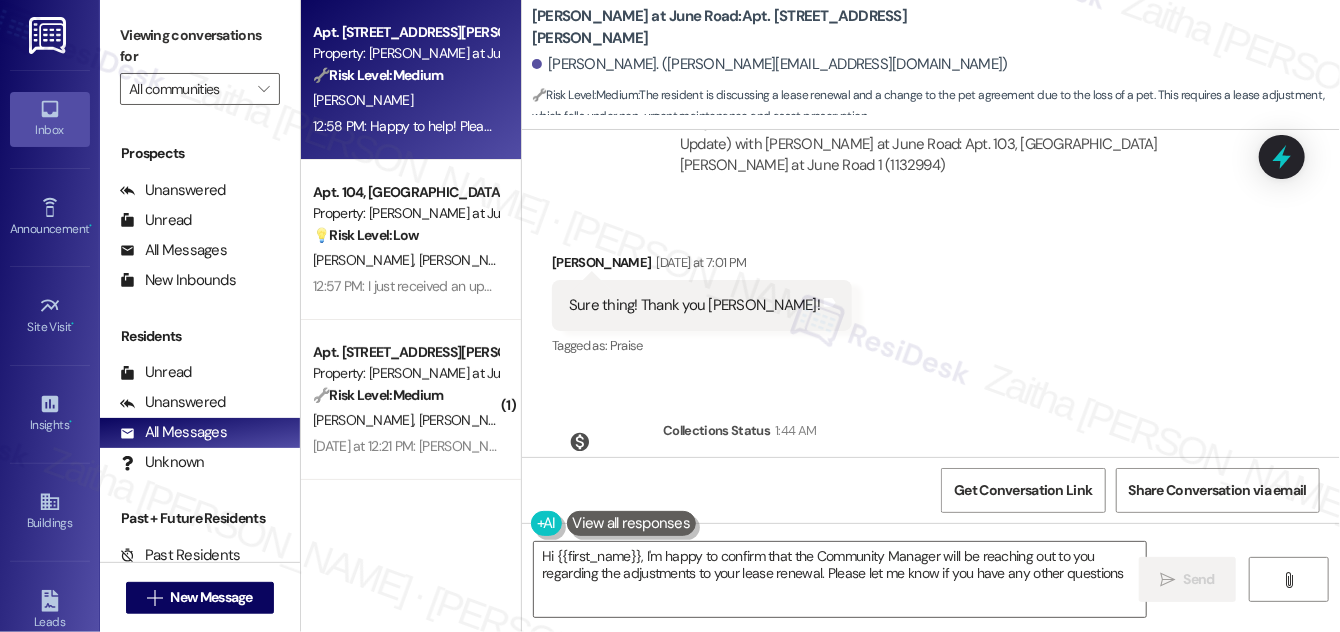 type on "Hi {{first_name}}, I'm happy to confirm that the Community Manager will be reaching out to you regarding the adjustments to your lease renewal. Please let me know if you have any other questions!" 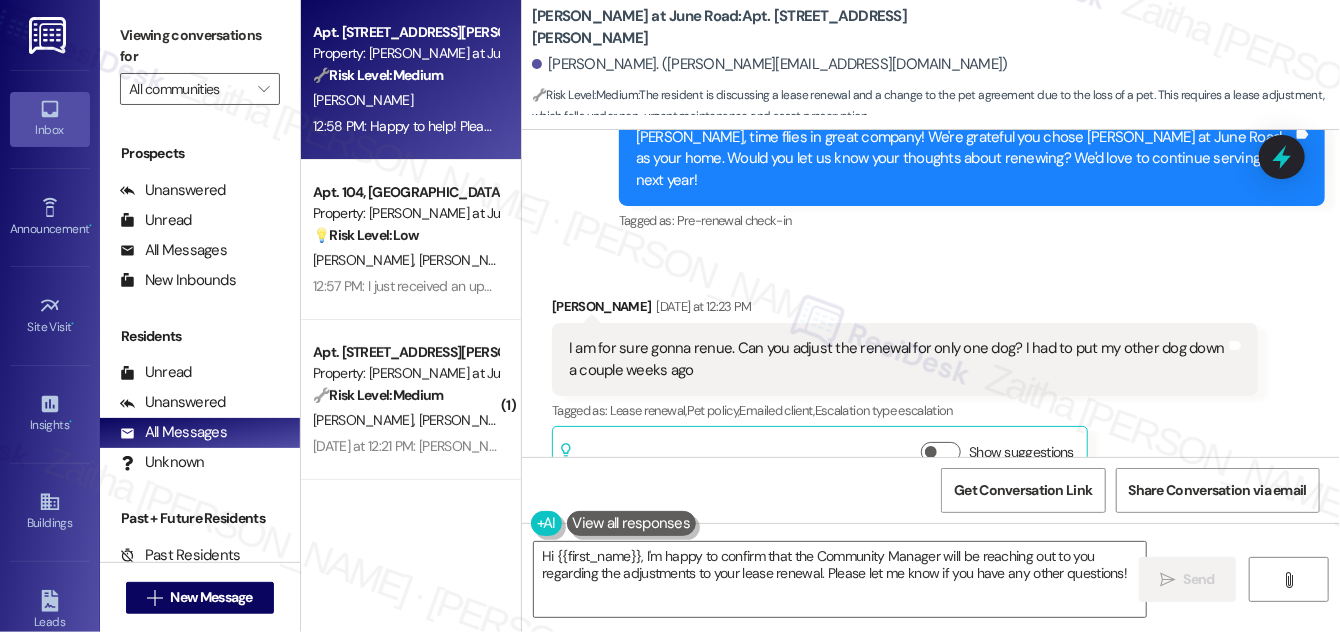 scroll, scrollTop: 10342, scrollLeft: 0, axis: vertical 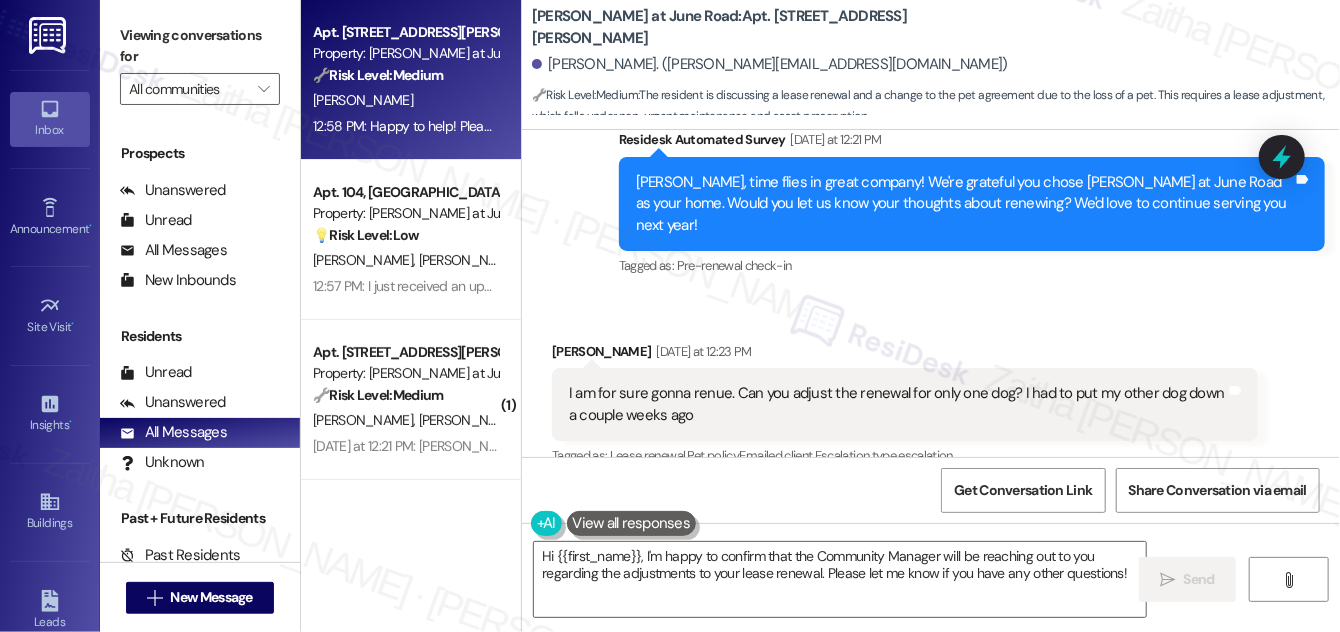 click on "Show suggestions" at bounding box center (941, 497) 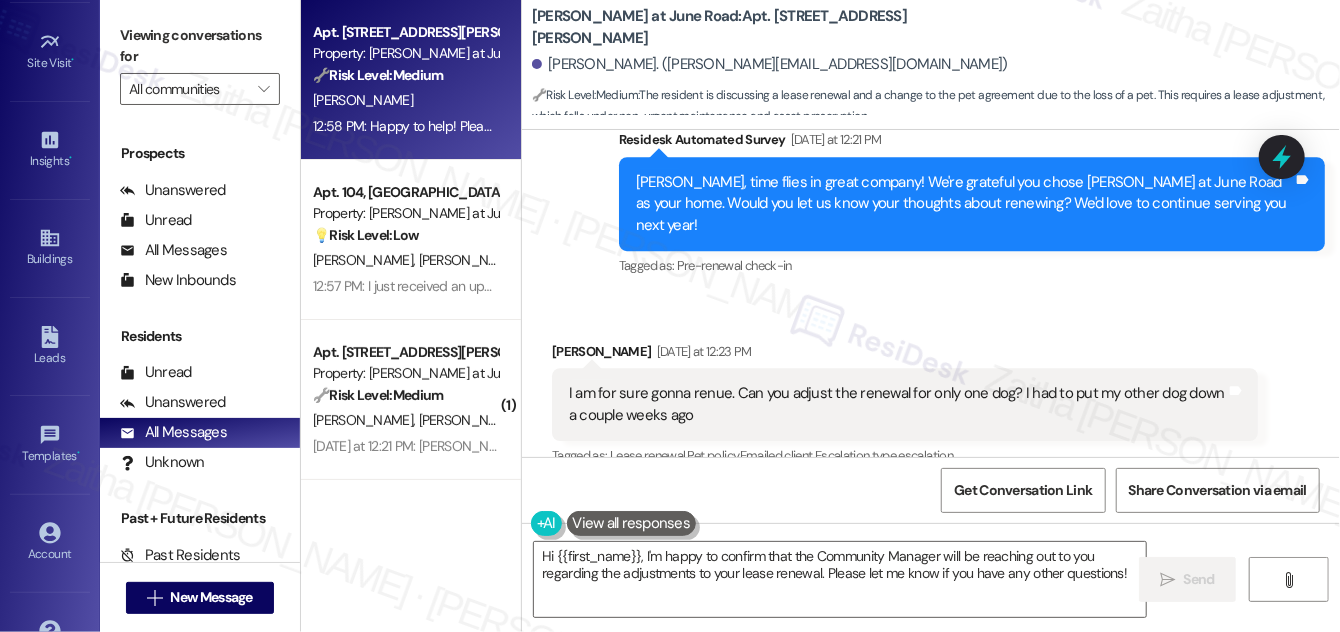 scroll, scrollTop: 314, scrollLeft: 0, axis: vertical 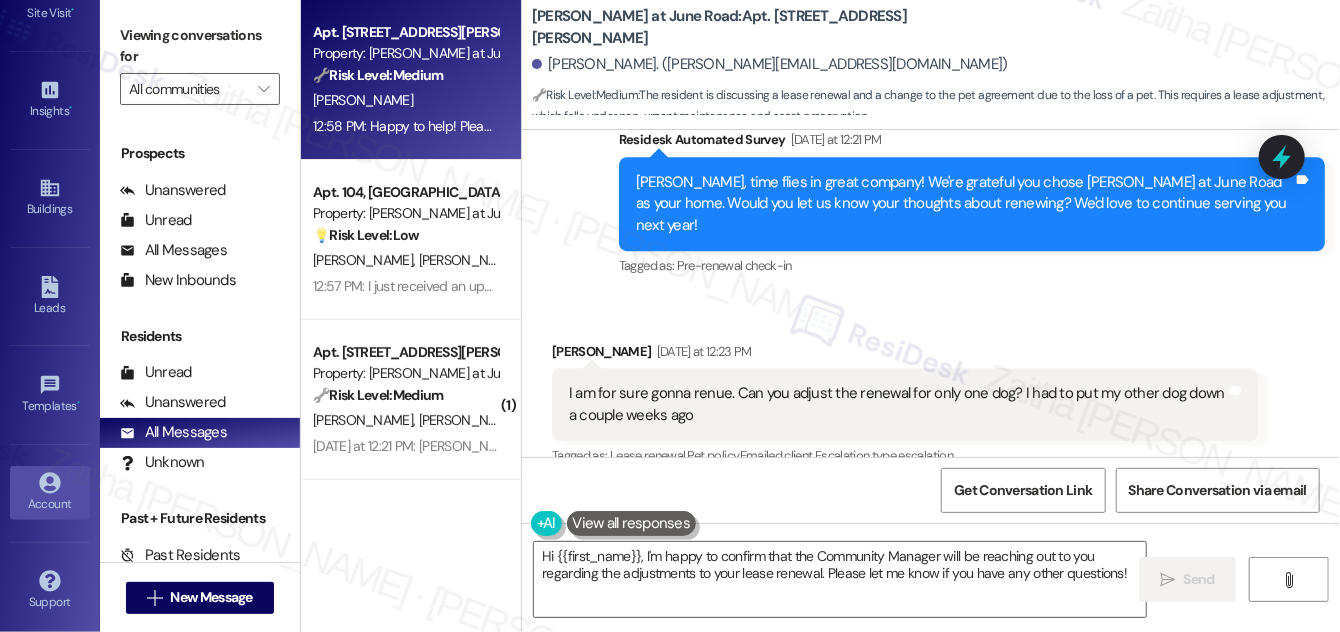 click on "Account" at bounding box center (50, 504) 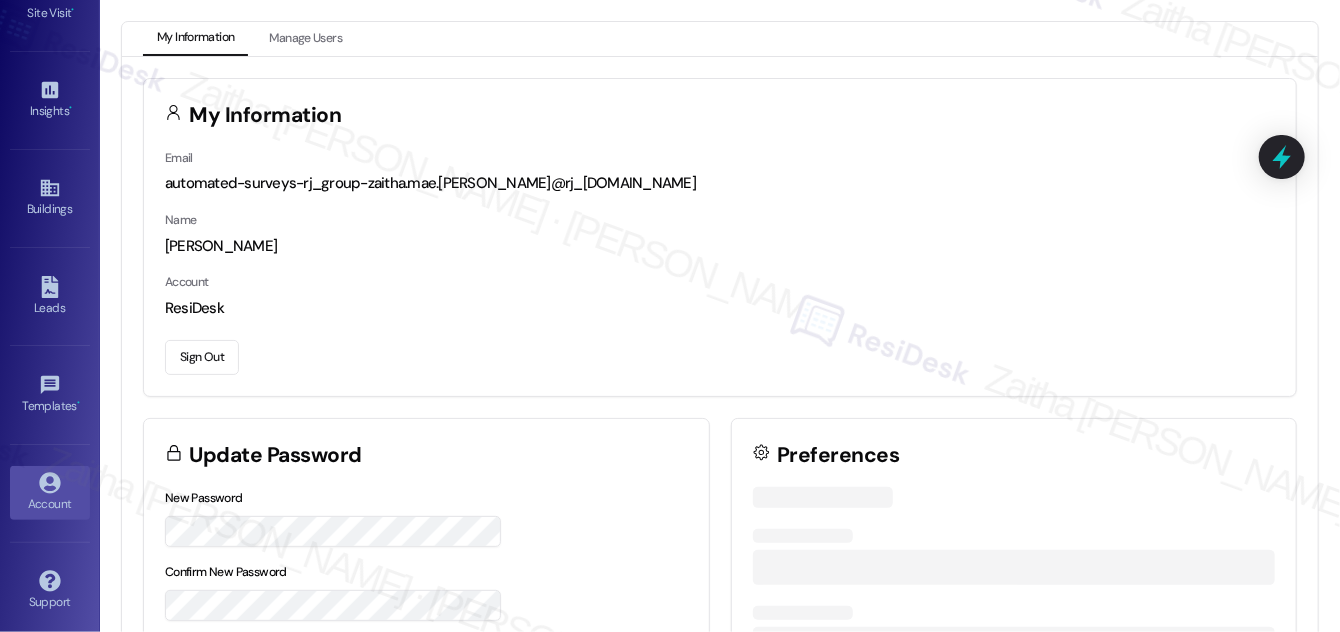 click on "Sign Out" at bounding box center (202, 357) 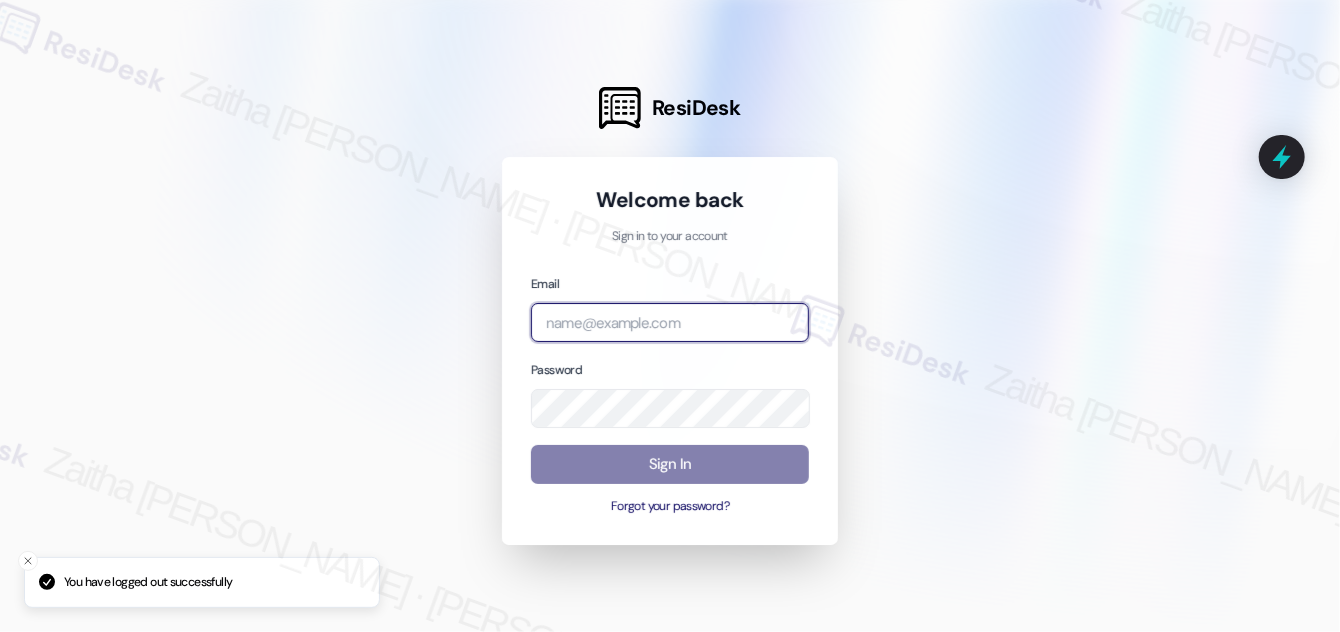 click at bounding box center (670, 322) 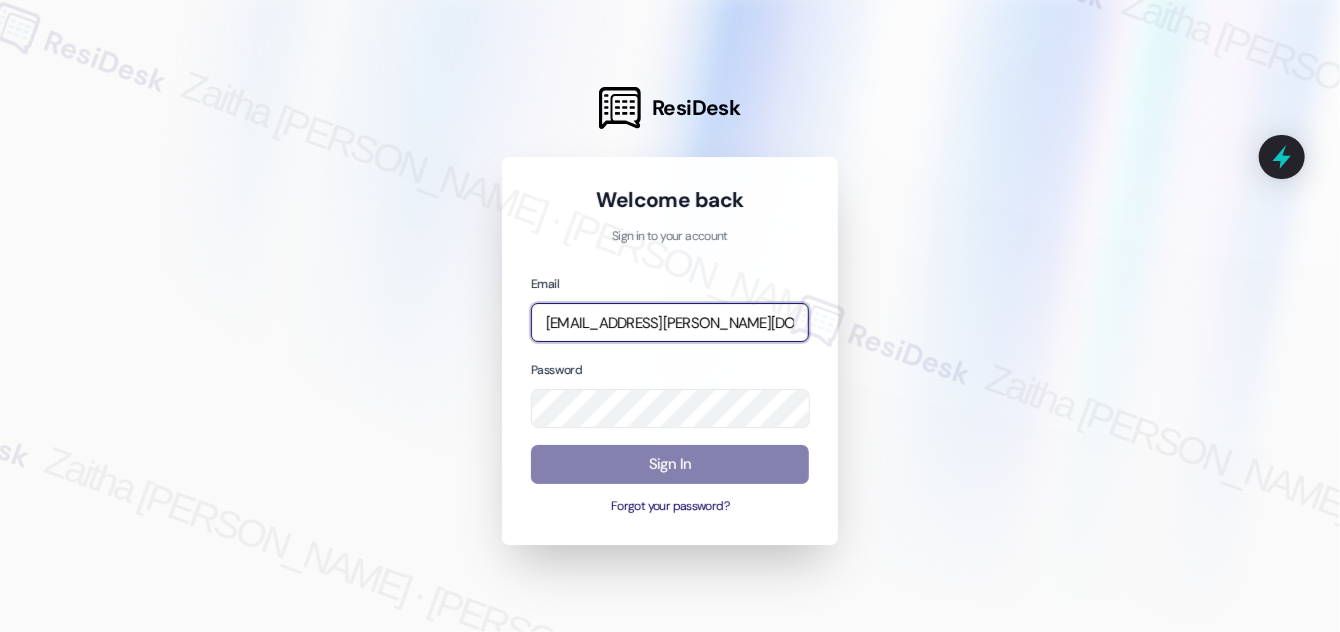 type on "automated-surveys-jag-zaitha.mae.garcia@jag.com" 